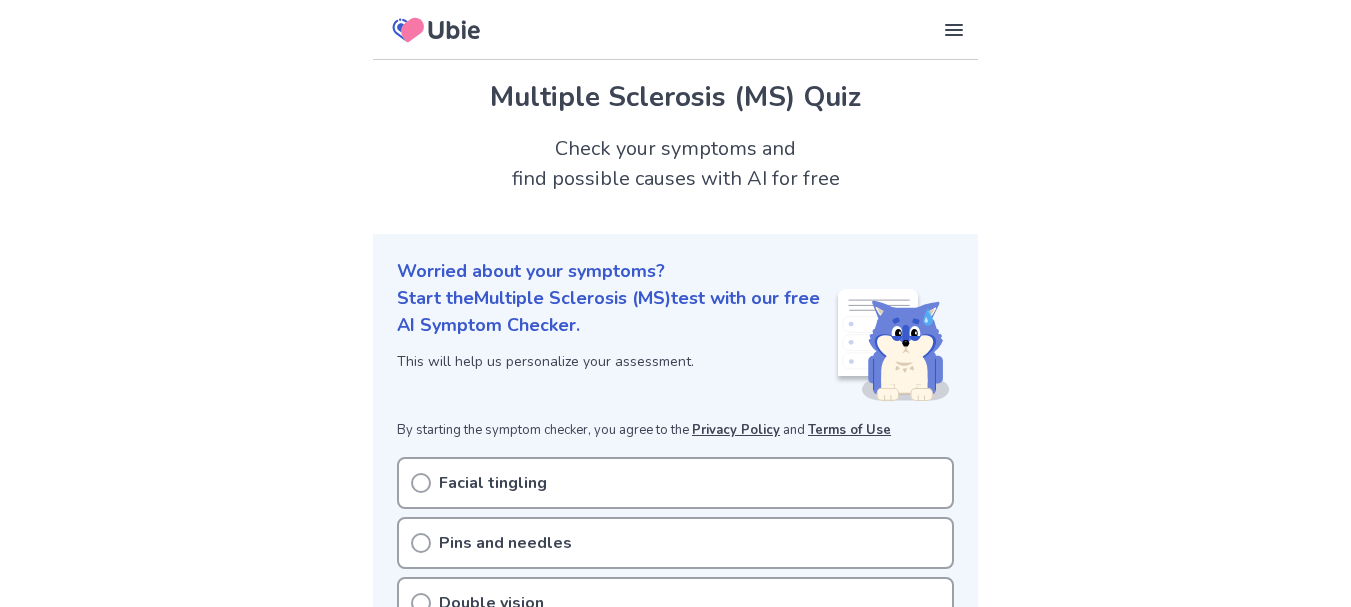 scroll, scrollTop: 0, scrollLeft: 0, axis: both 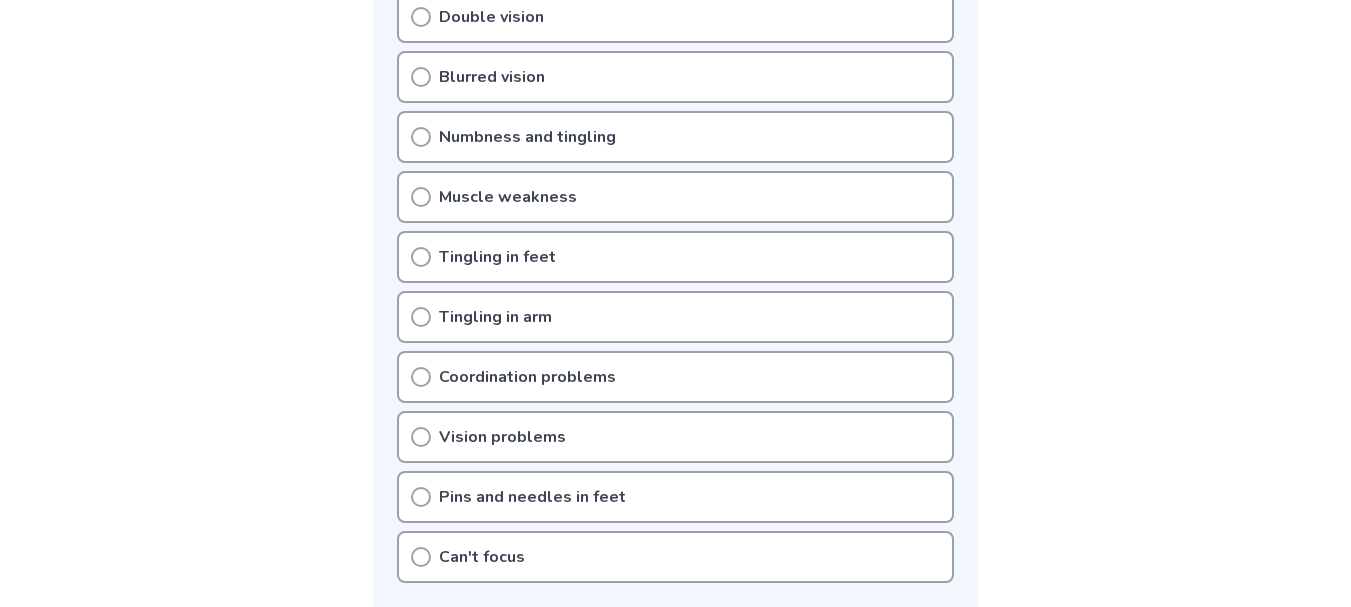 click 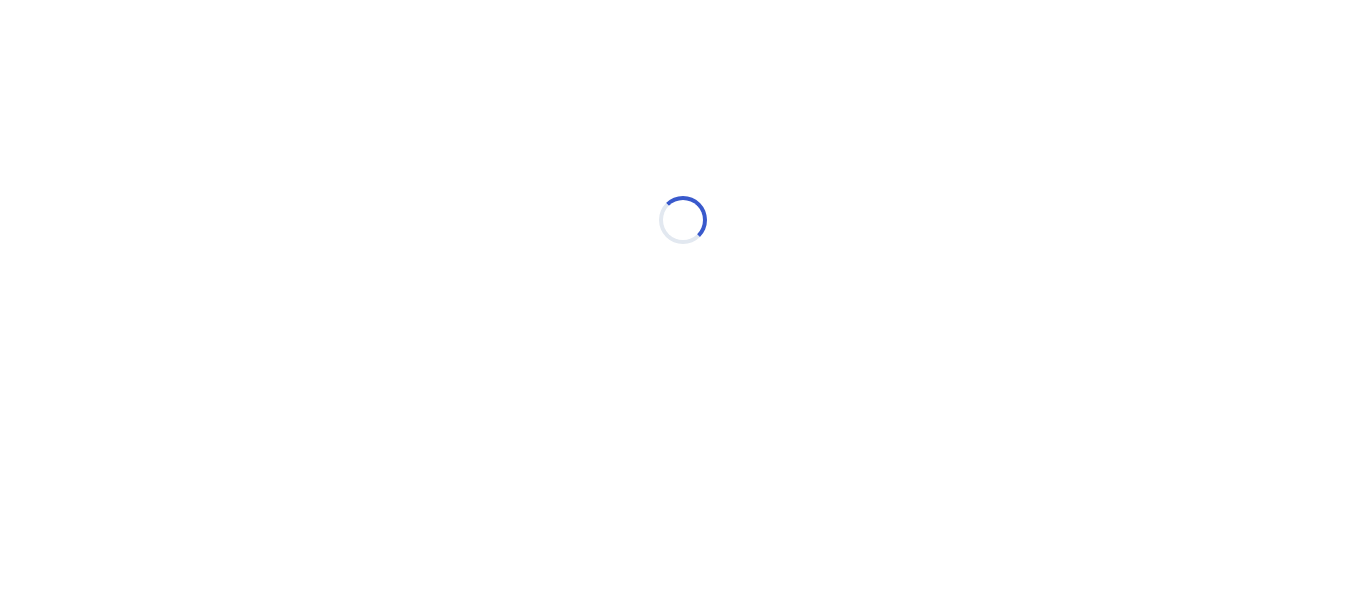 scroll, scrollTop: 0, scrollLeft: 0, axis: both 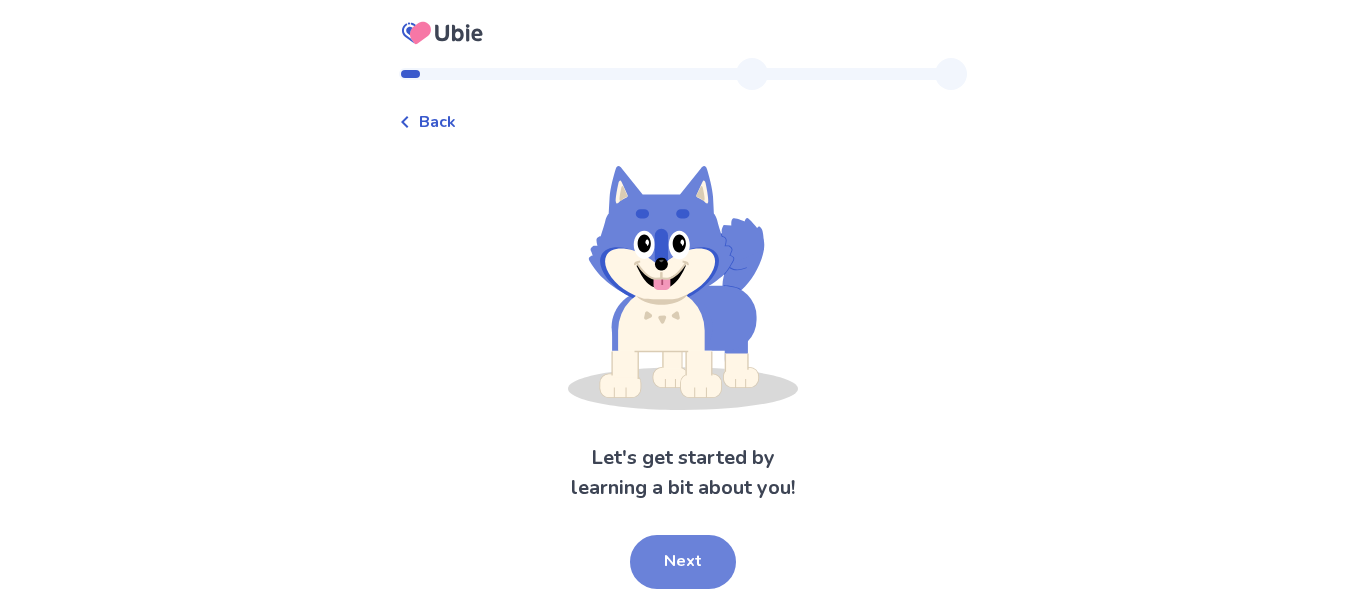 click on "Next" at bounding box center [683, 562] 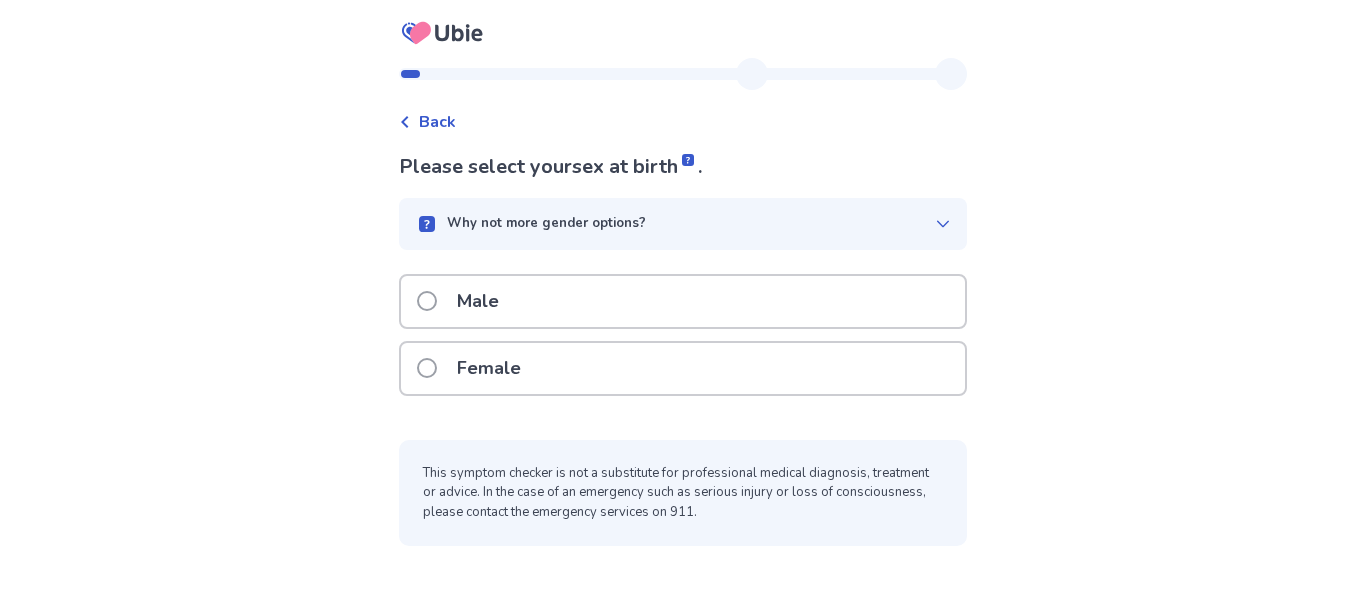click at bounding box center (427, 368) 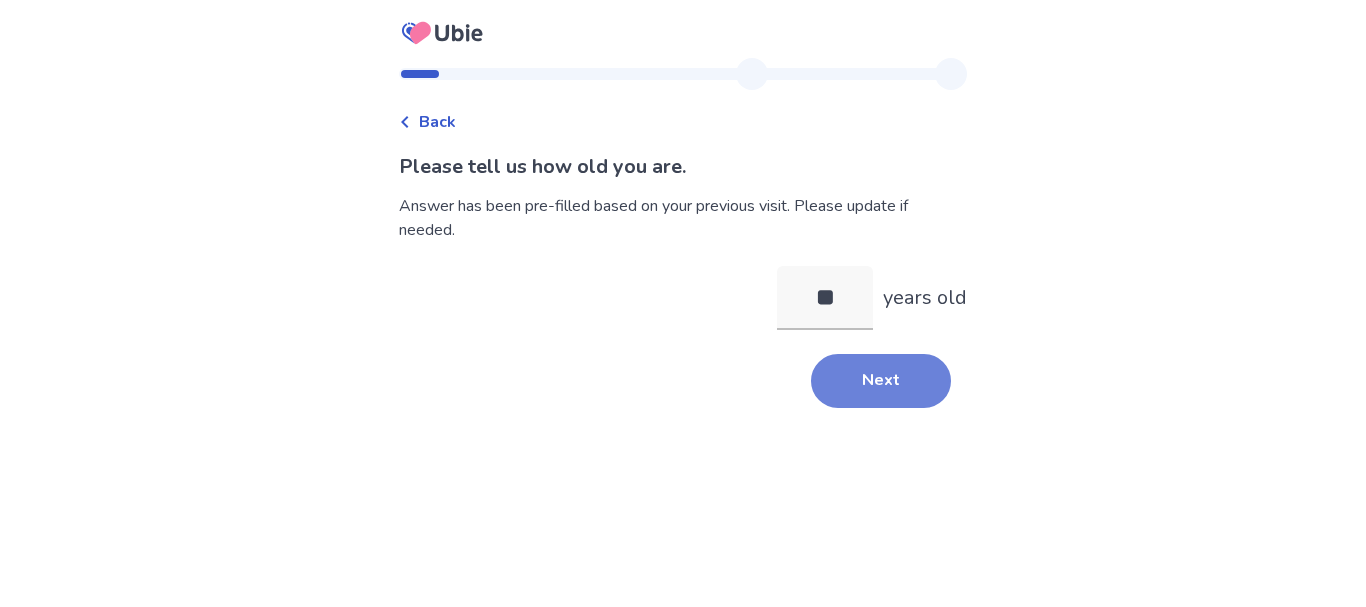 click on "Next" at bounding box center (881, 381) 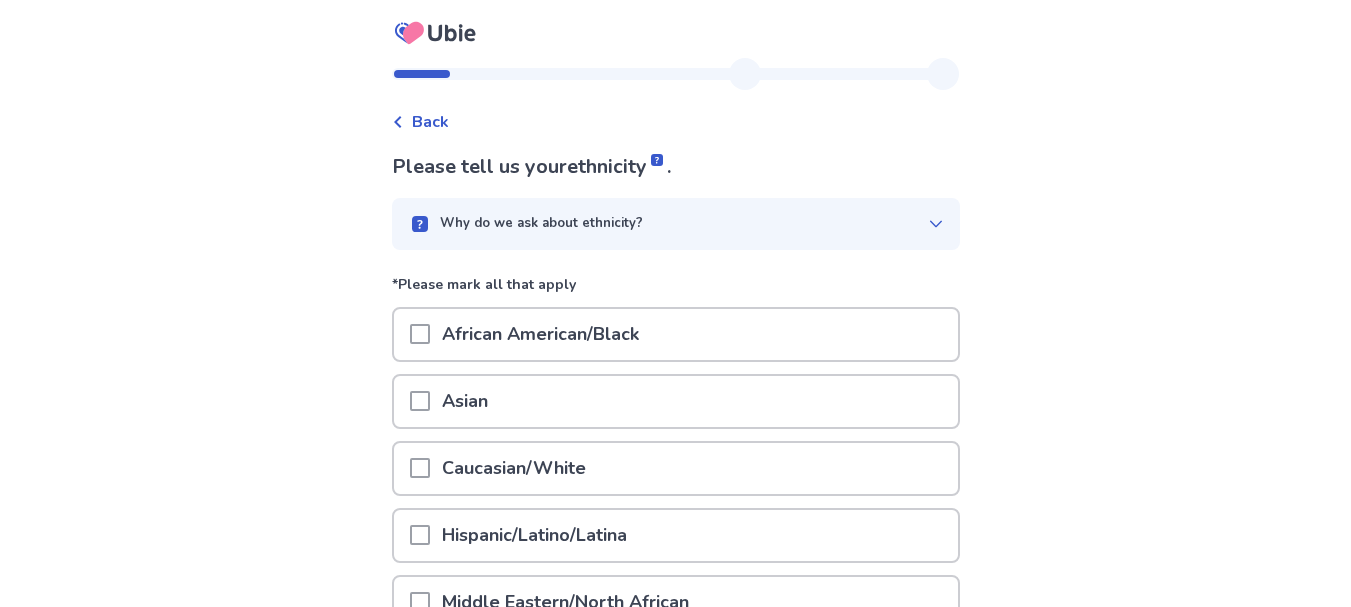 click at bounding box center [420, 468] 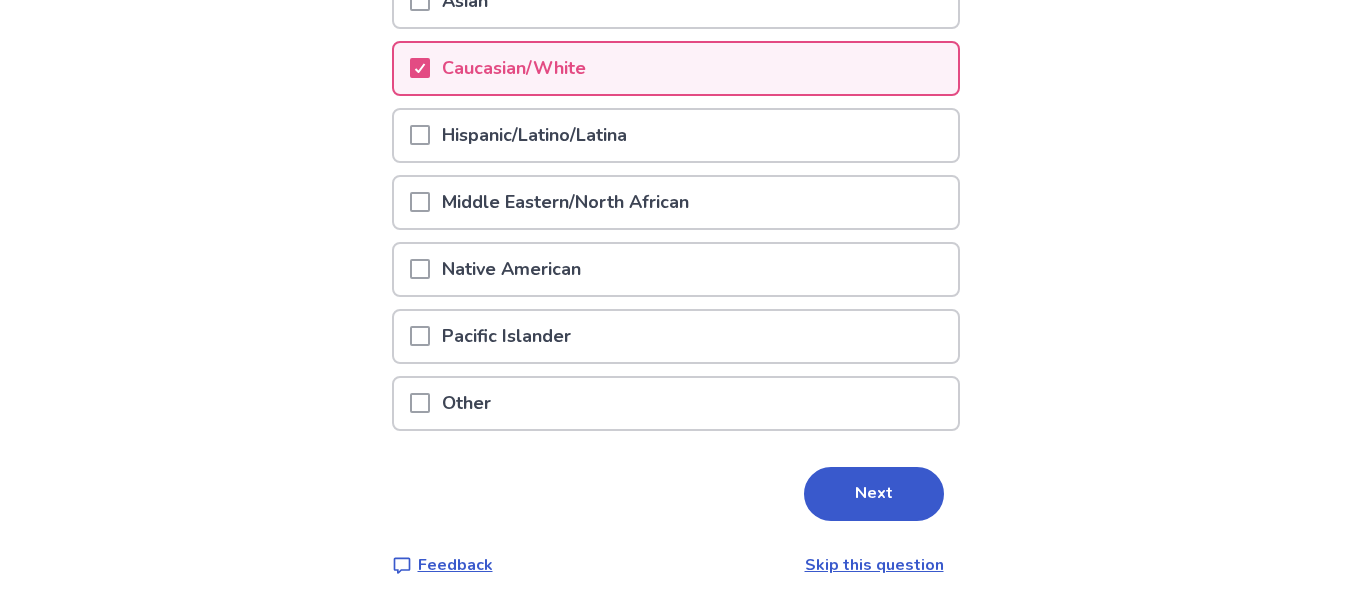scroll, scrollTop: 402, scrollLeft: 0, axis: vertical 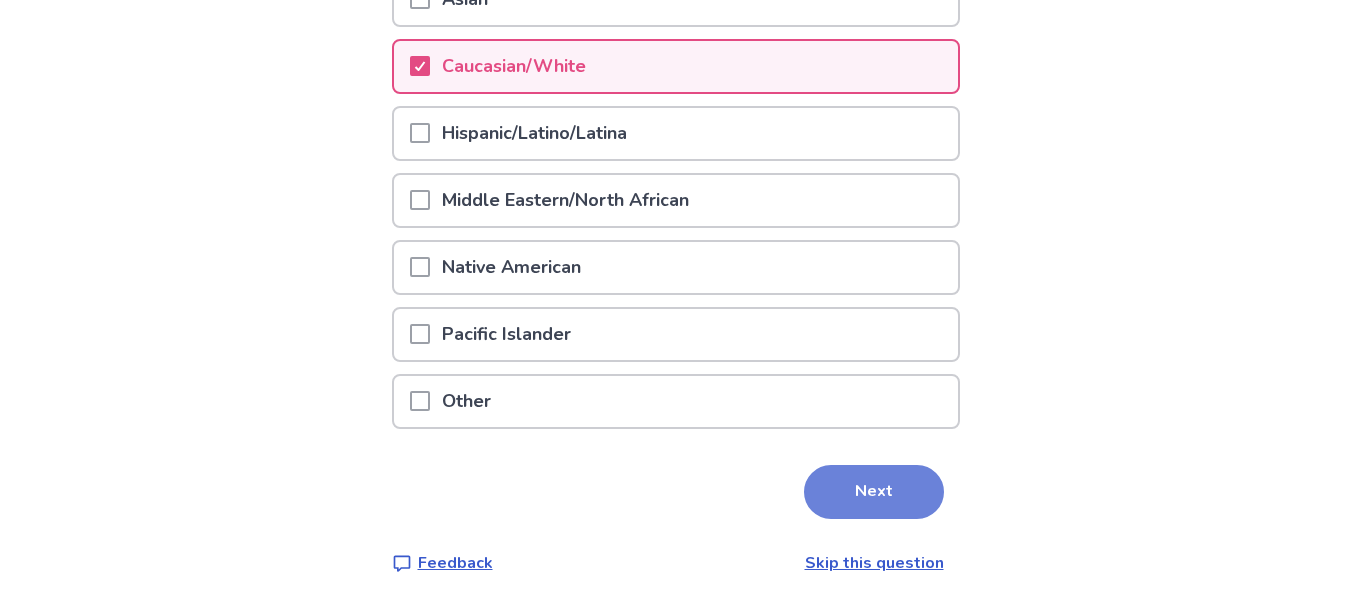 click on "Next" at bounding box center (874, 492) 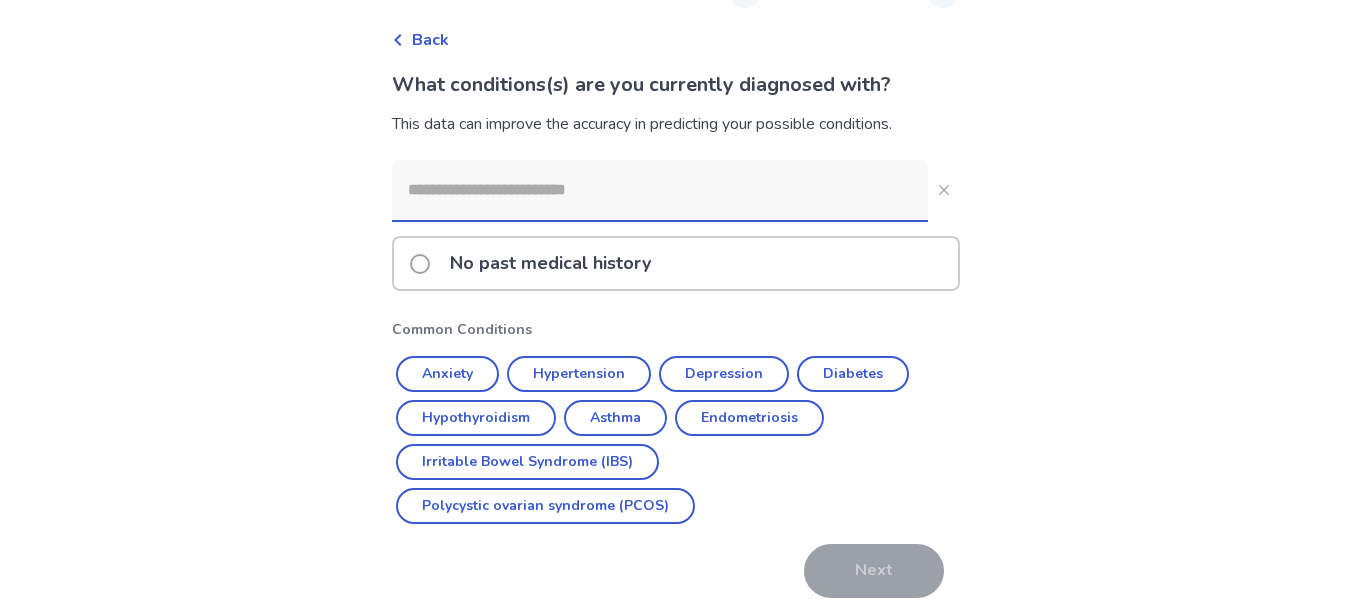scroll, scrollTop: 83, scrollLeft: 0, axis: vertical 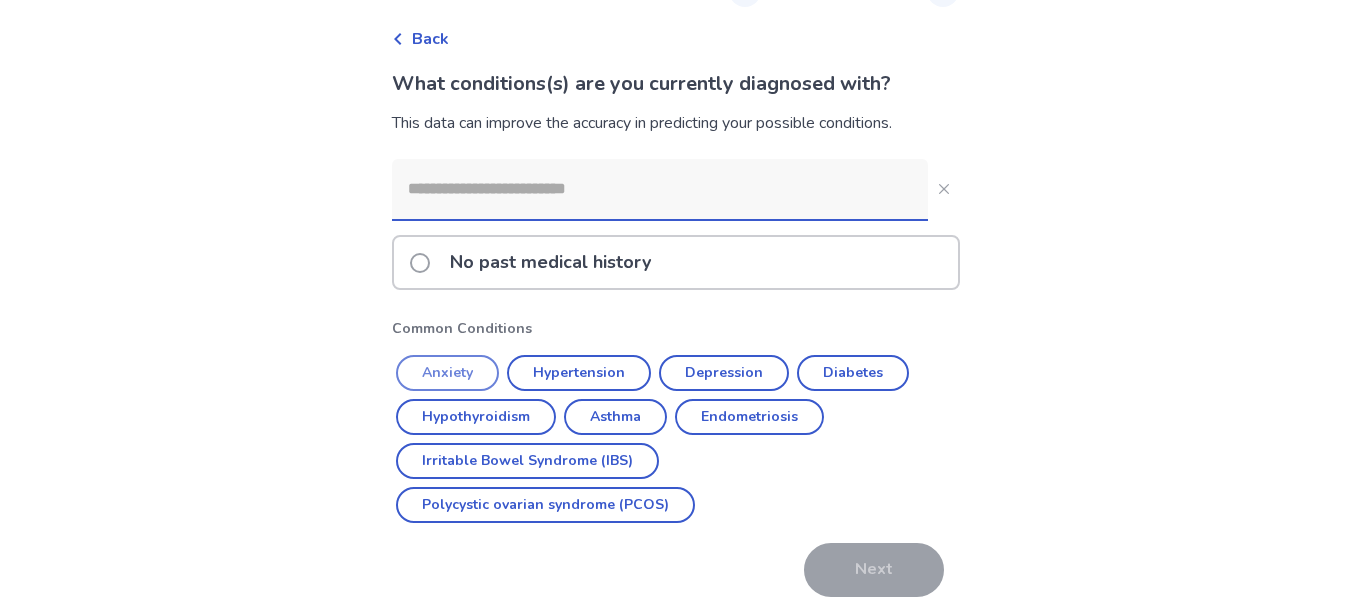 click on "Anxiety" at bounding box center (447, 373) 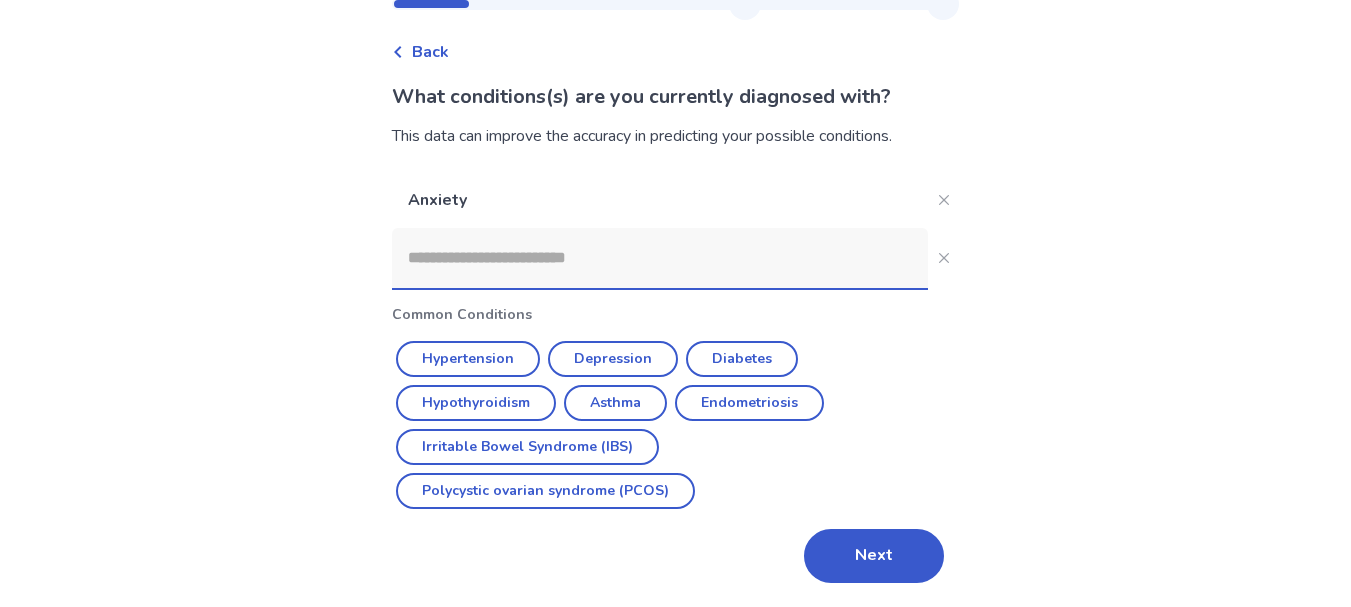 scroll, scrollTop: 70, scrollLeft: 0, axis: vertical 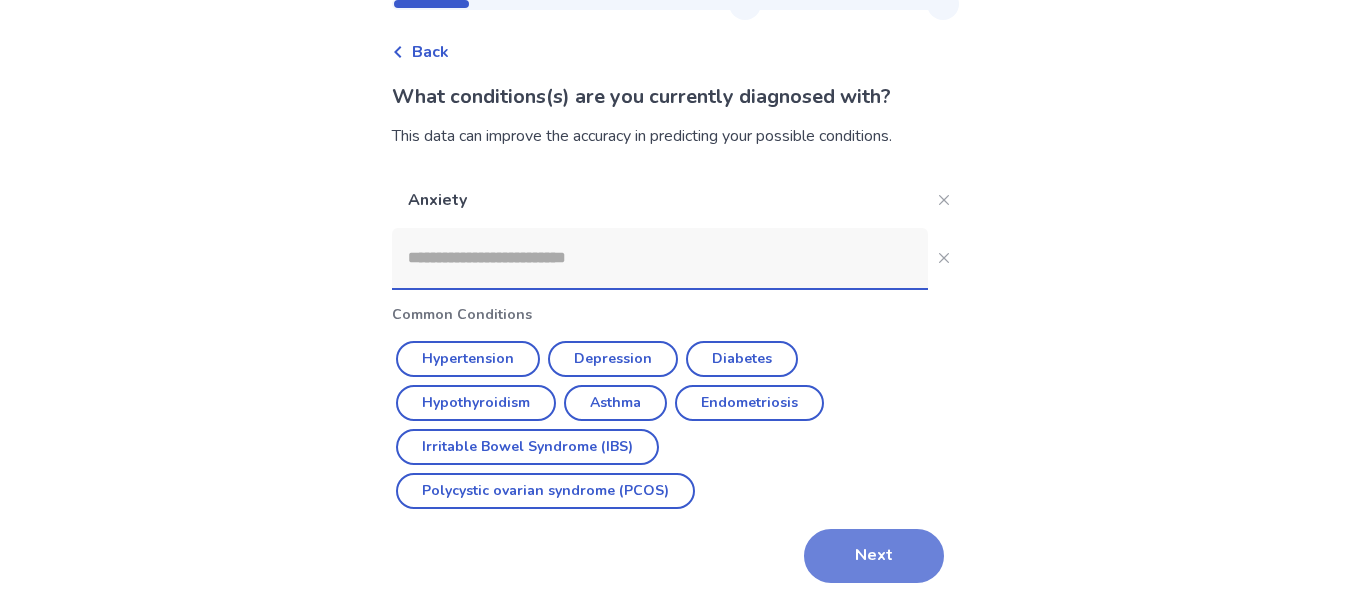 click on "Next" at bounding box center [874, 556] 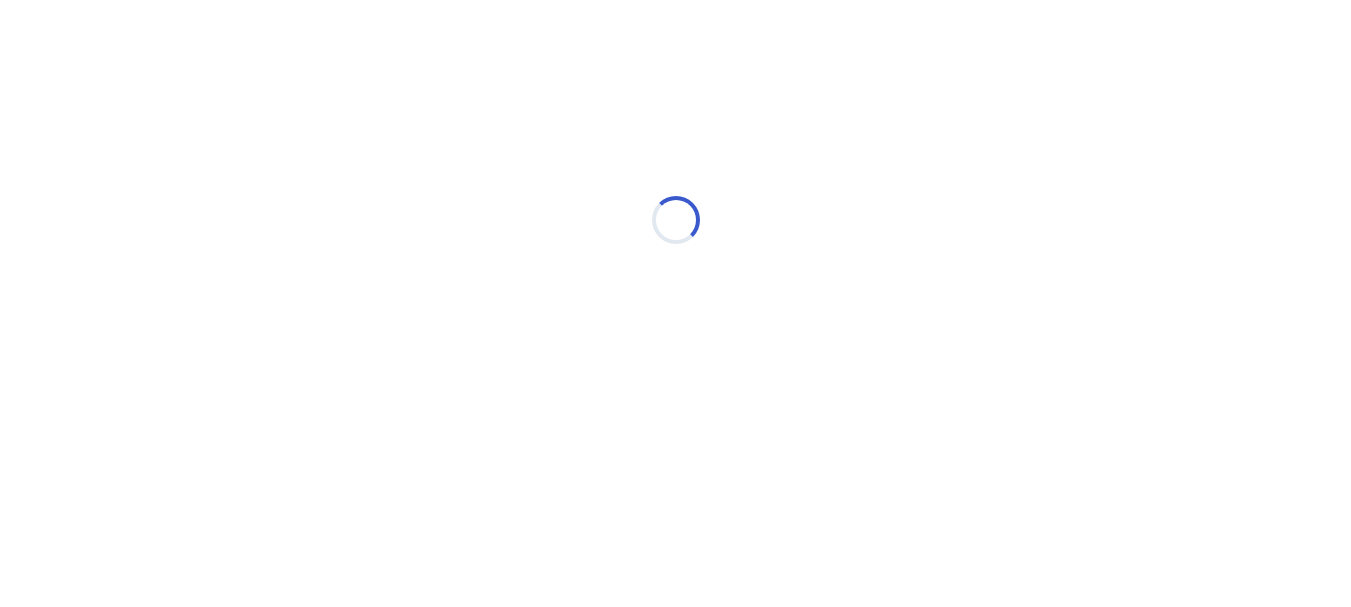 scroll, scrollTop: 0, scrollLeft: 0, axis: both 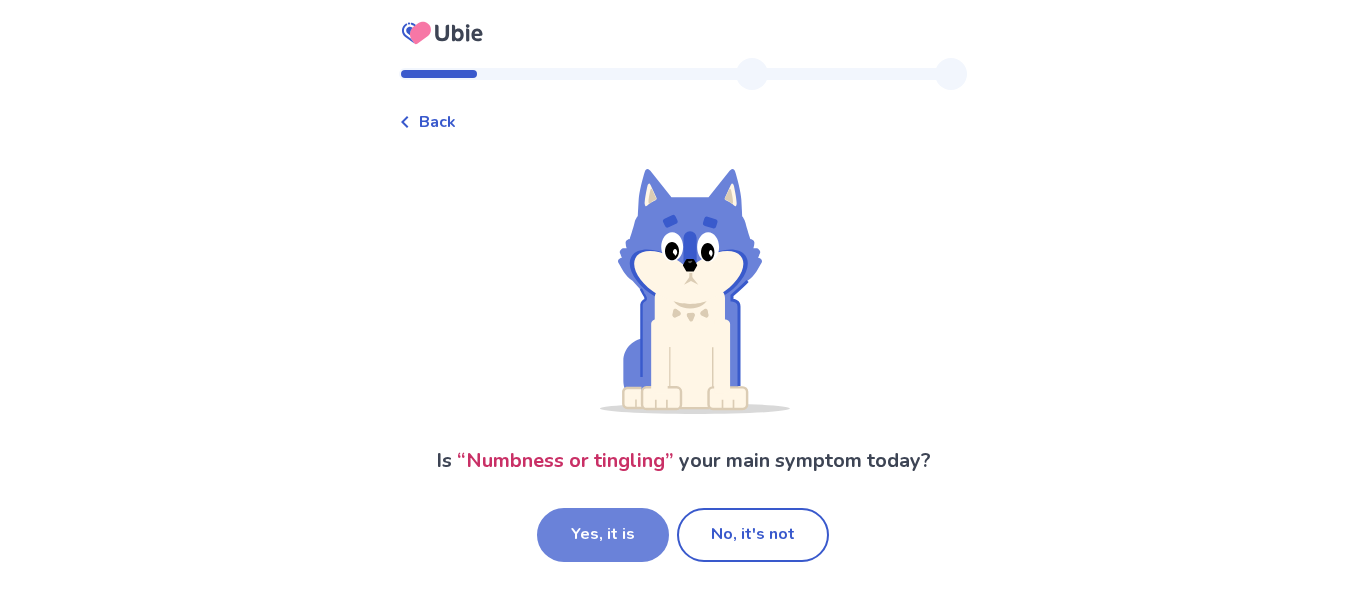 click on "Yes, it is" at bounding box center (603, 535) 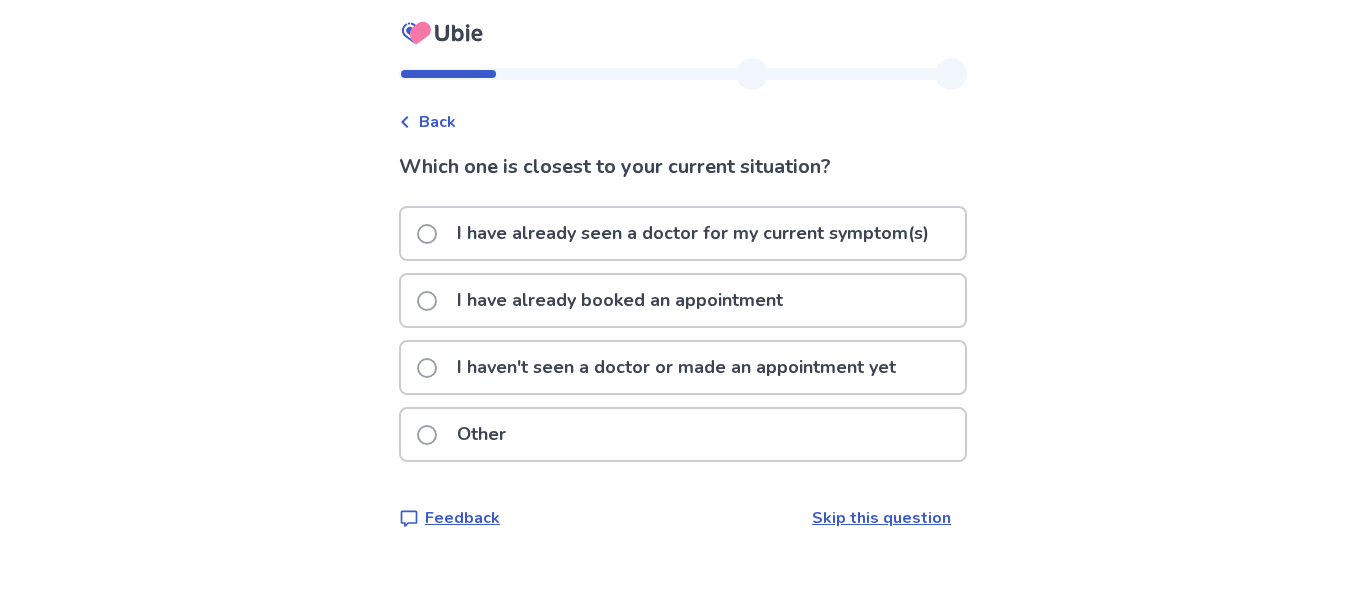 click on "I have already seen a doctor for my current symptom(s)" at bounding box center (679, 233) 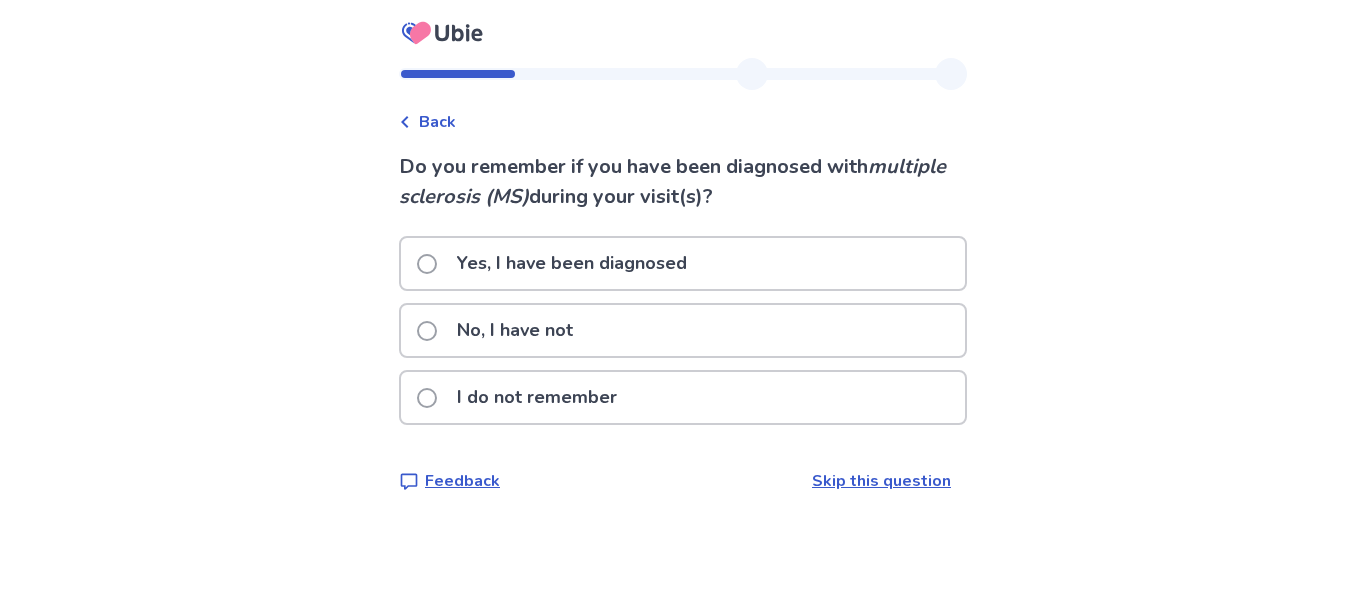 click at bounding box center (427, 331) 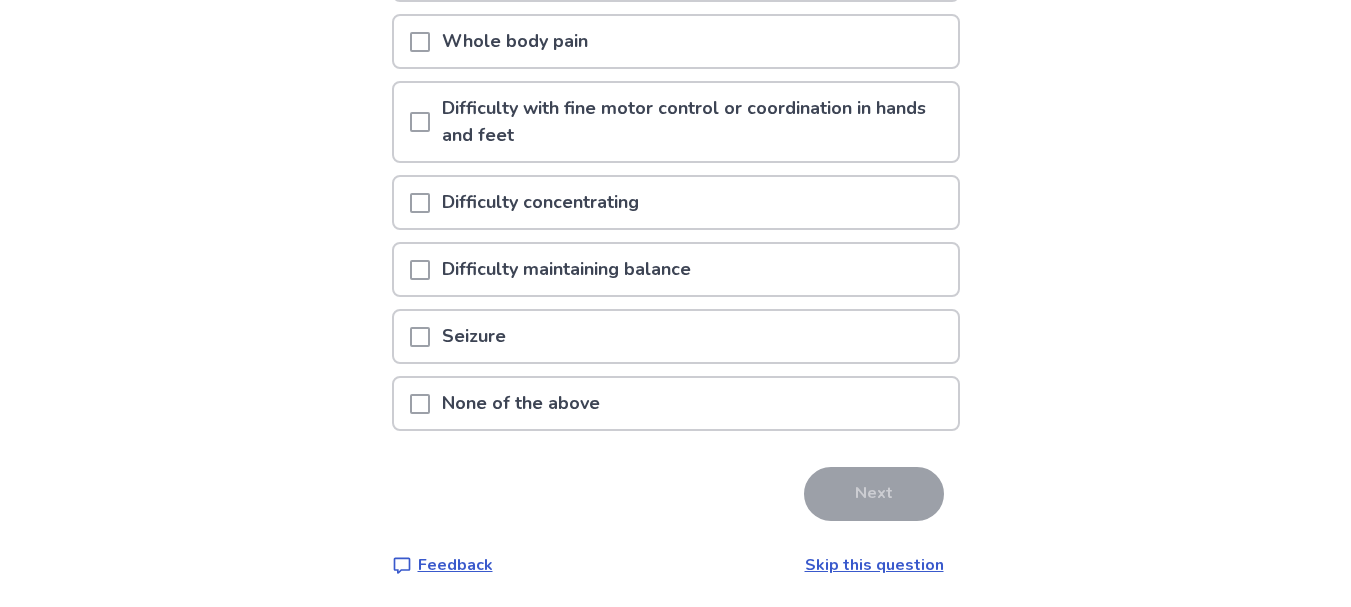 scroll, scrollTop: 525, scrollLeft: 0, axis: vertical 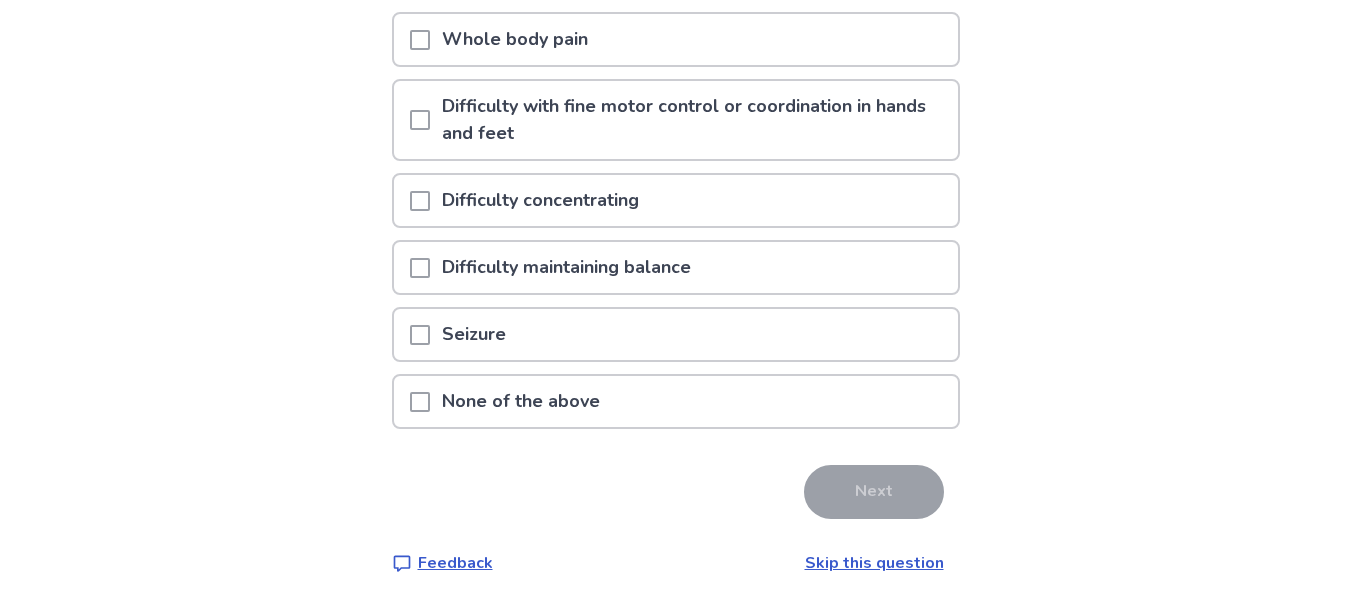 click at bounding box center (420, 402) 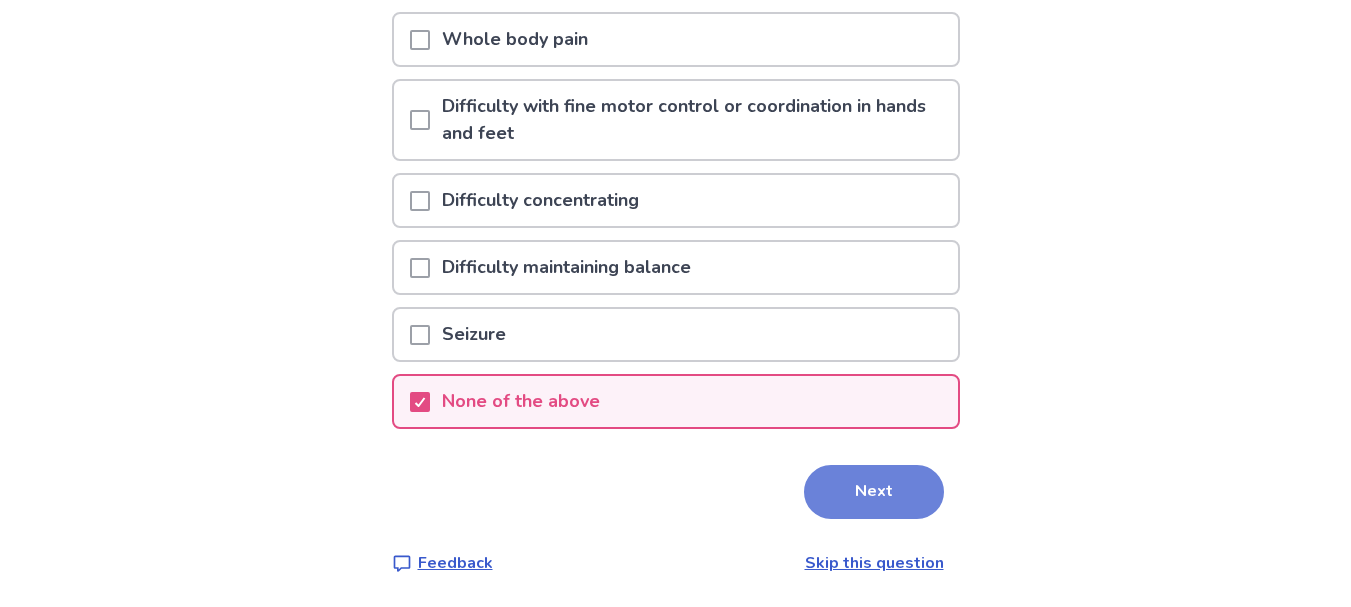 click on "Next" at bounding box center [874, 492] 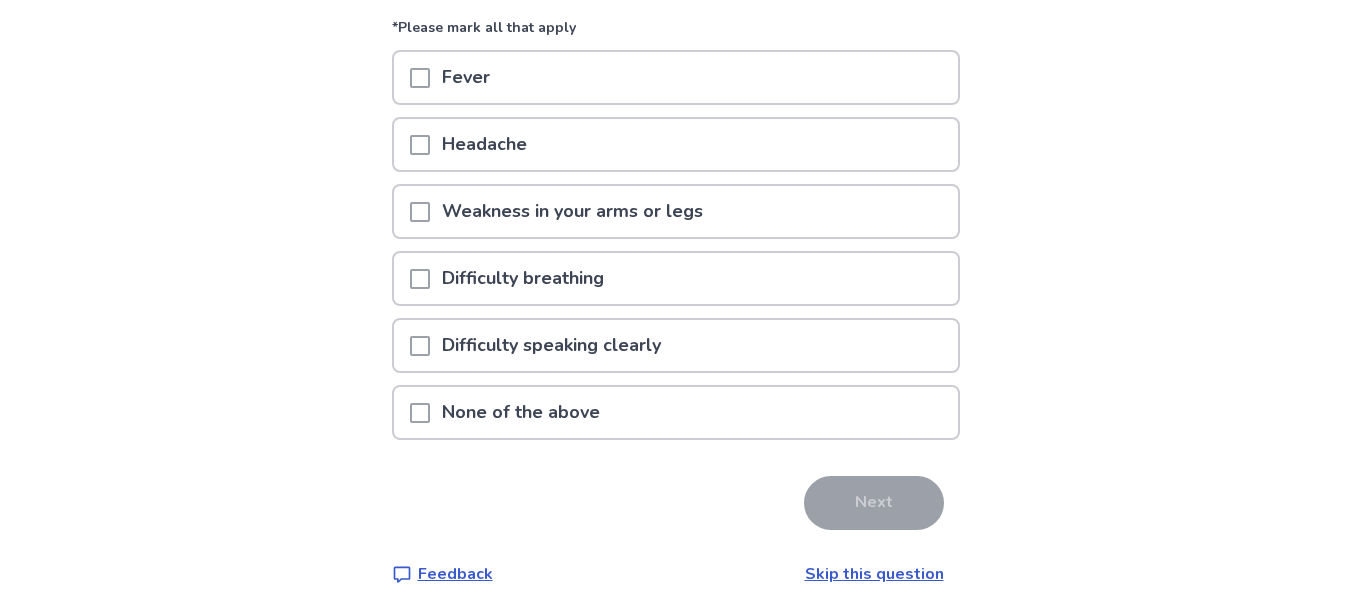 scroll, scrollTop: 200, scrollLeft: 0, axis: vertical 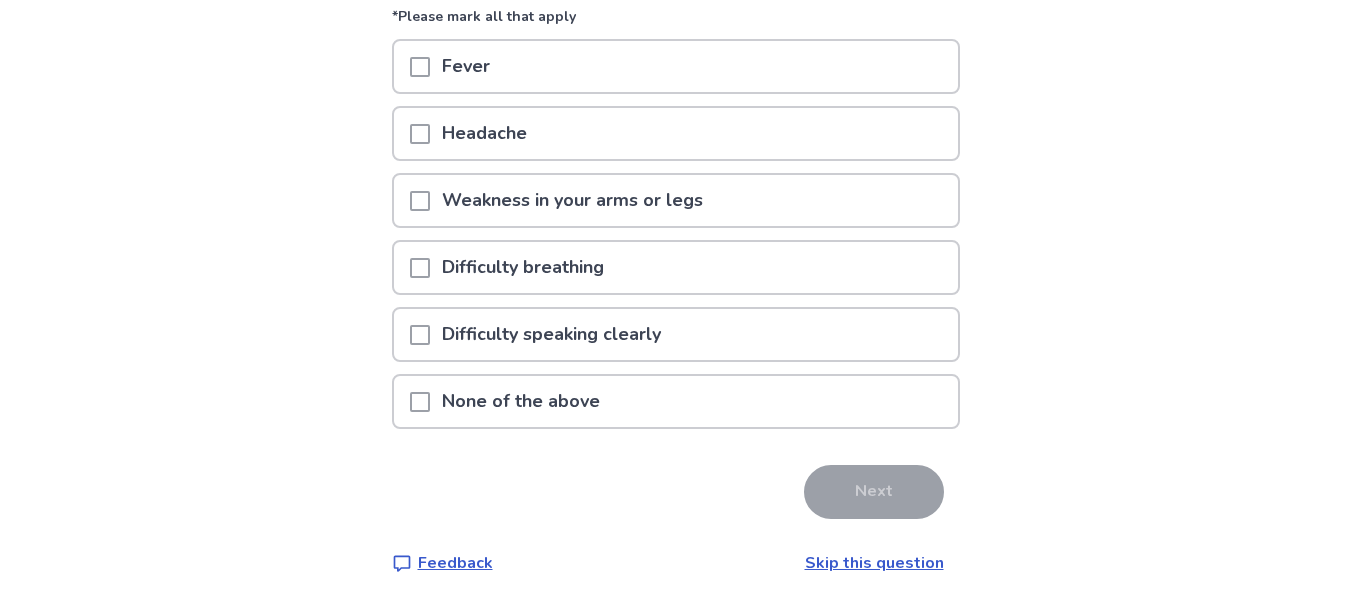 click at bounding box center (420, 402) 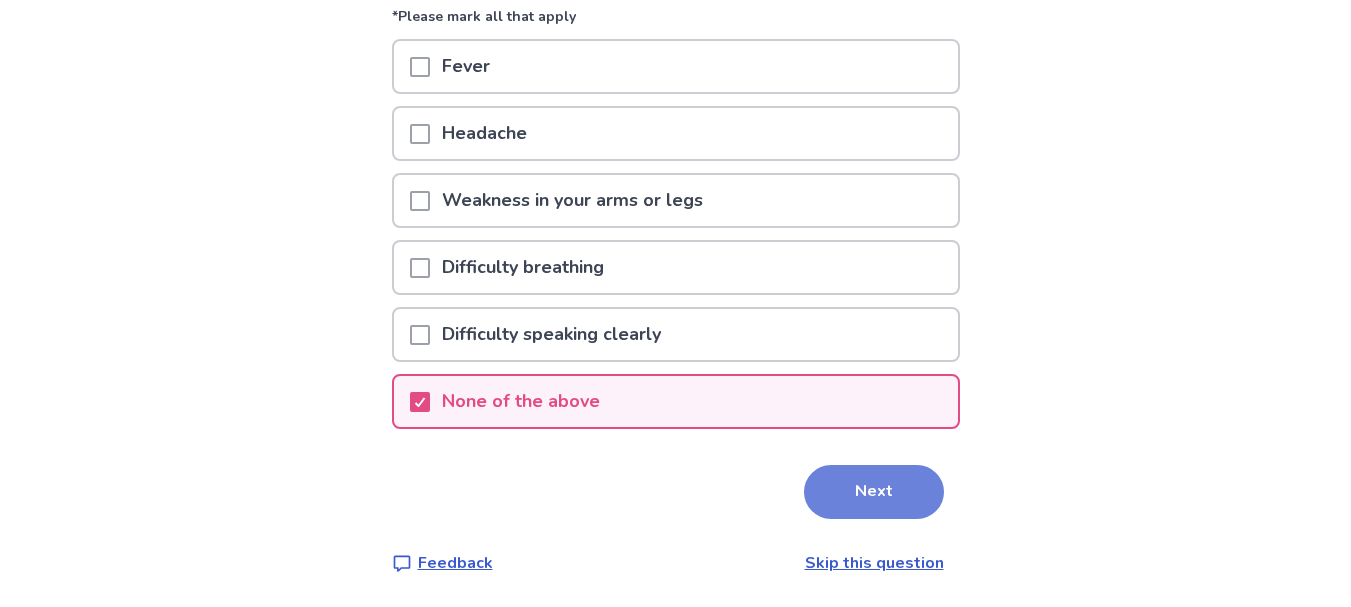 click on "Next" at bounding box center (874, 492) 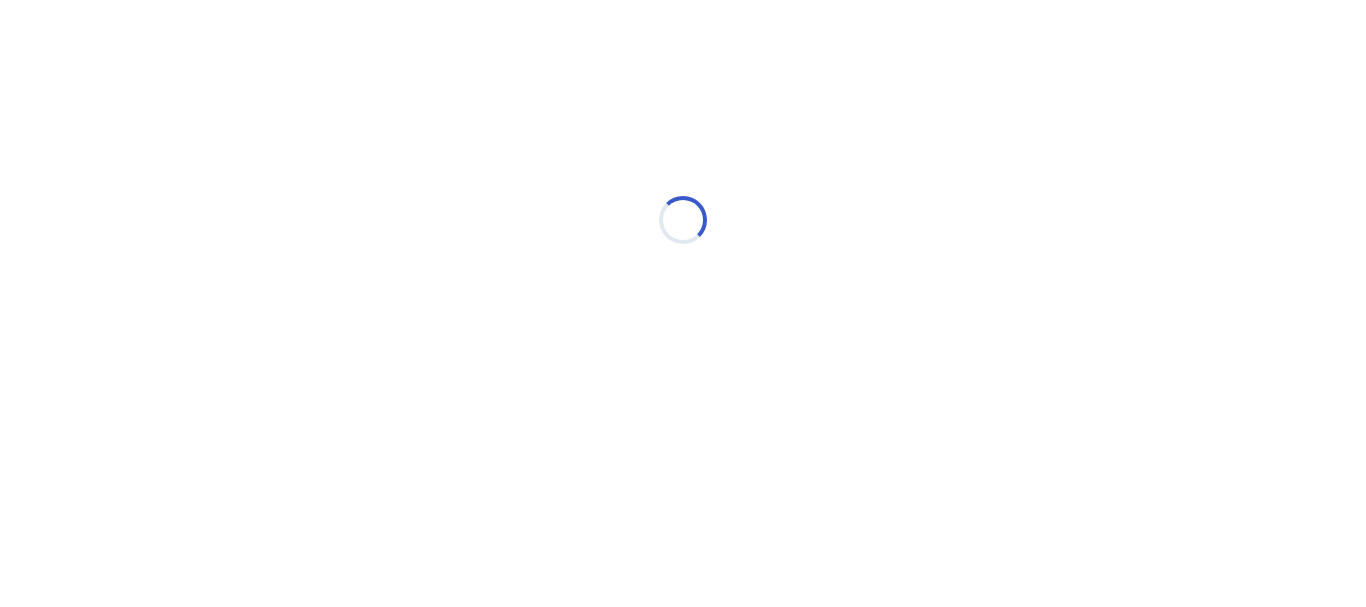 select on "*" 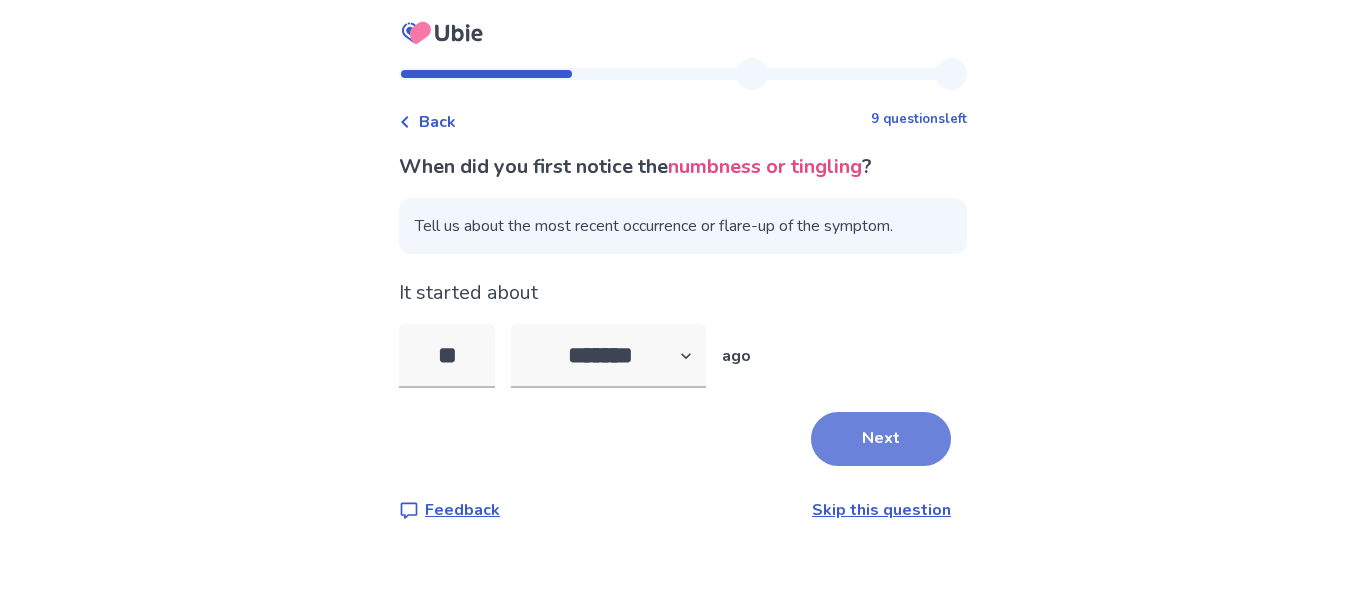 type on "**" 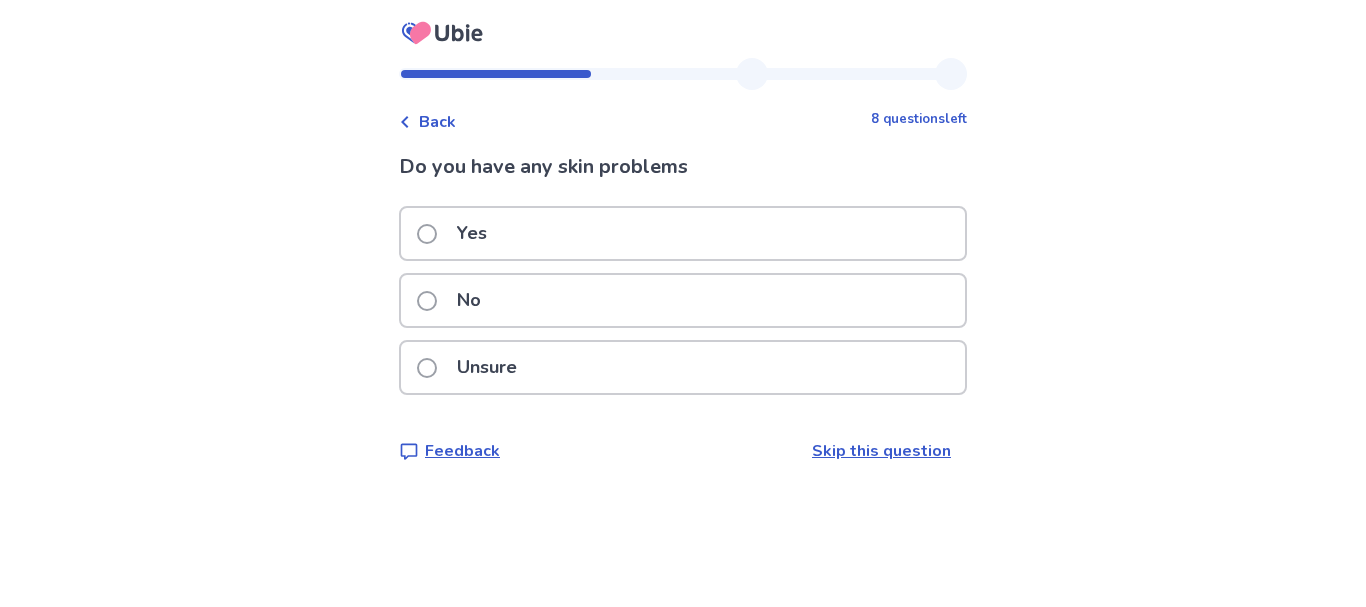 click at bounding box center (427, 301) 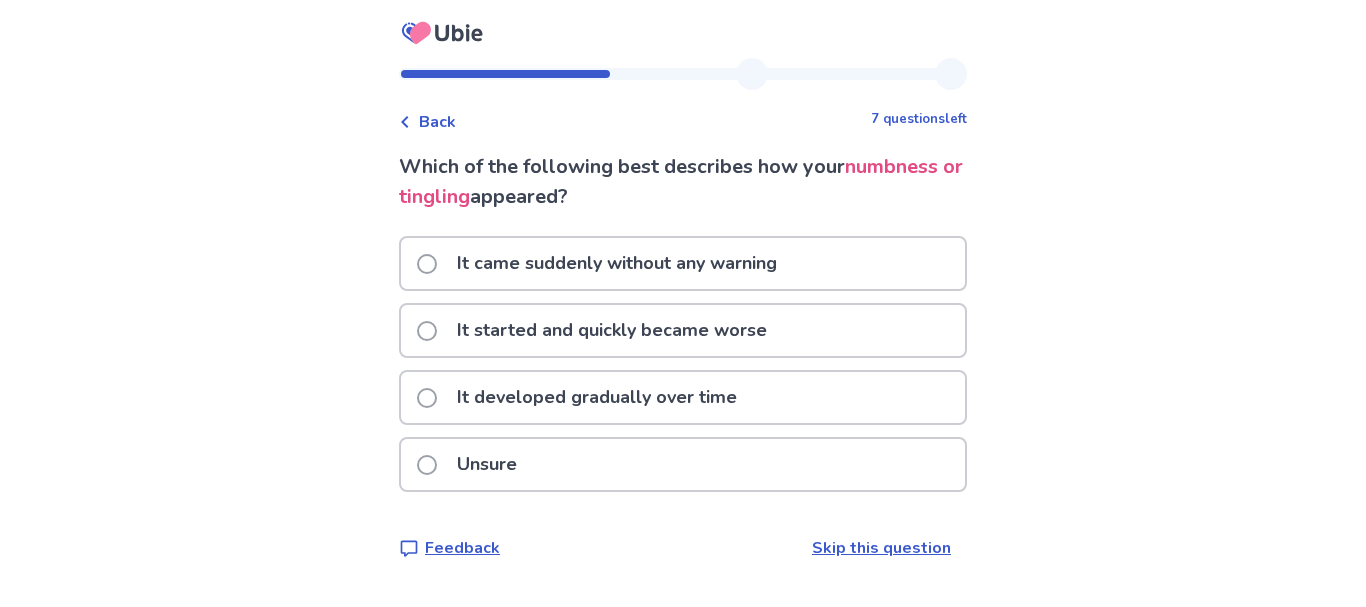 click at bounding box center [427, 465] 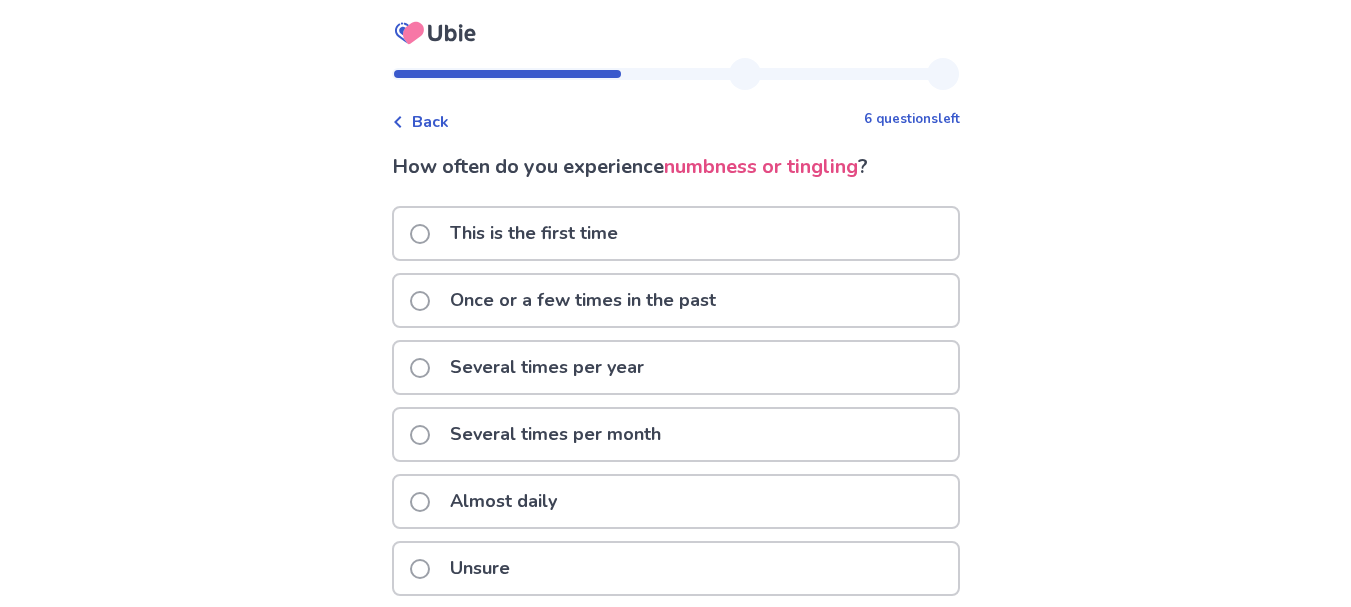 click at bounding box center (420, 301) 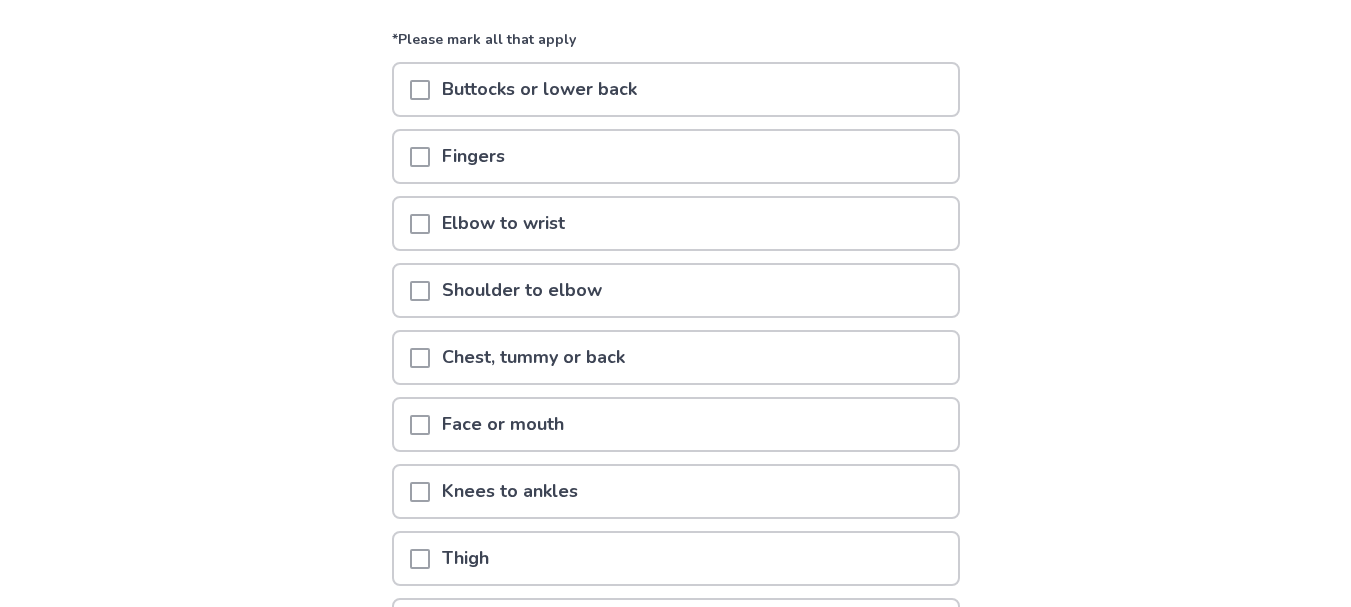 scroll, scrollTop: 175, scrollLeft: 0, axis: vertical 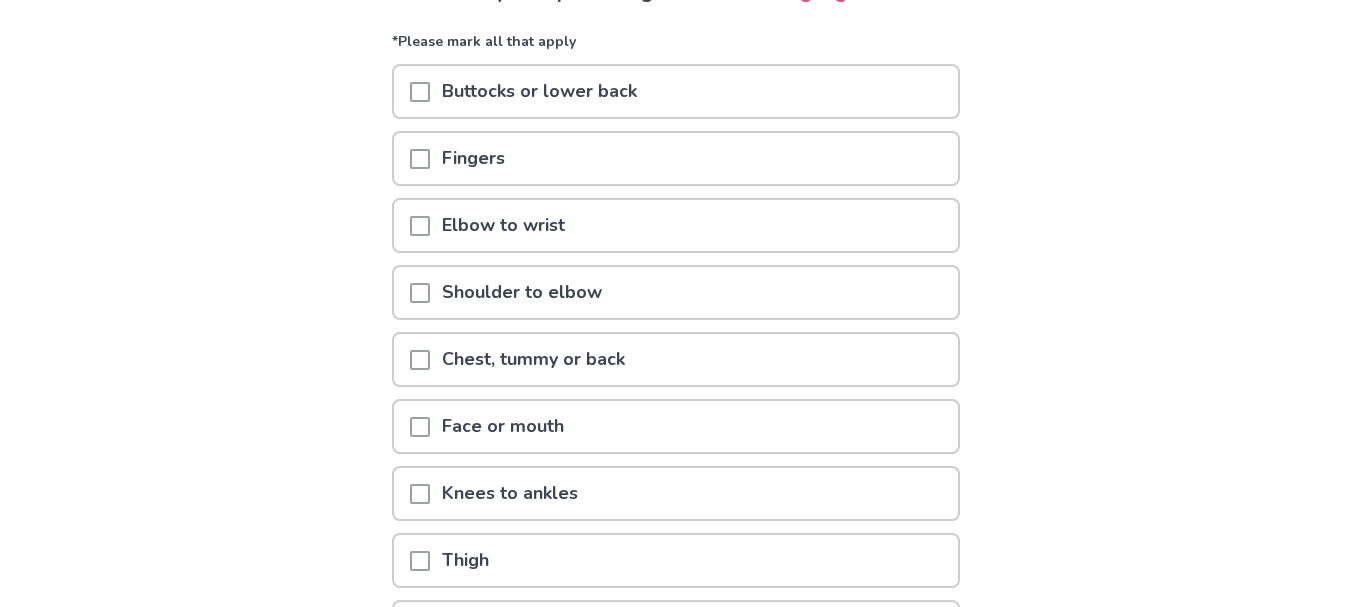 click at bounding box center [420, 159] 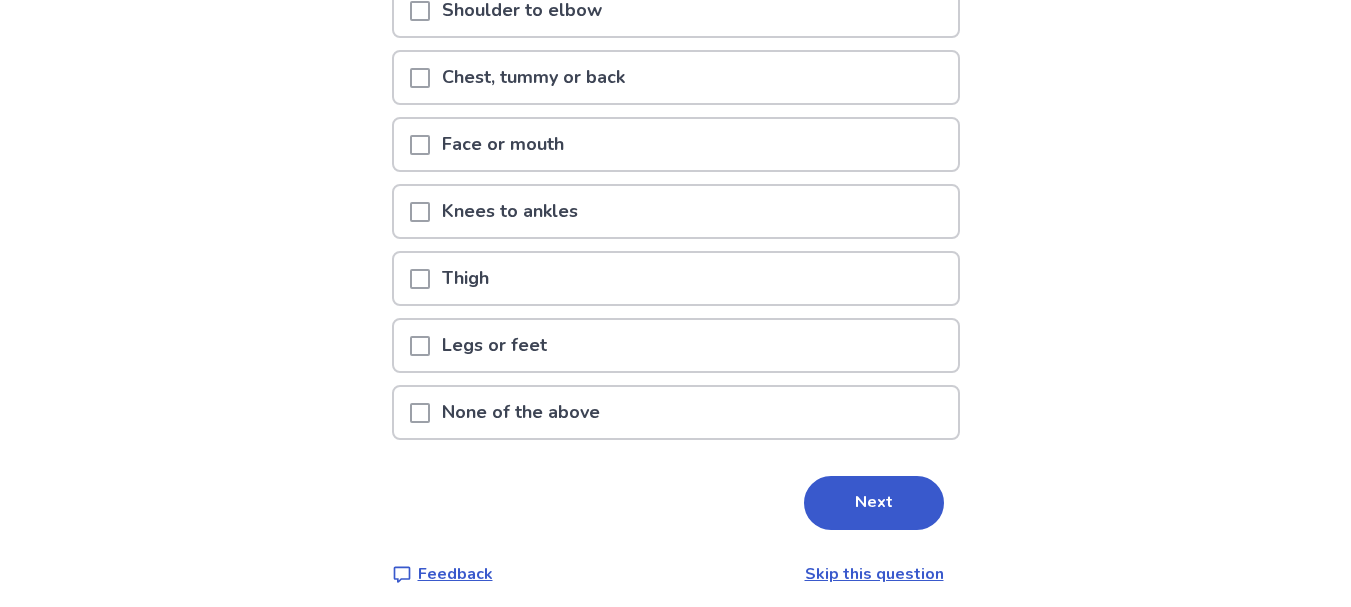 scroll, scrollTop: 468, scrollLeft: 0, axis: vertical 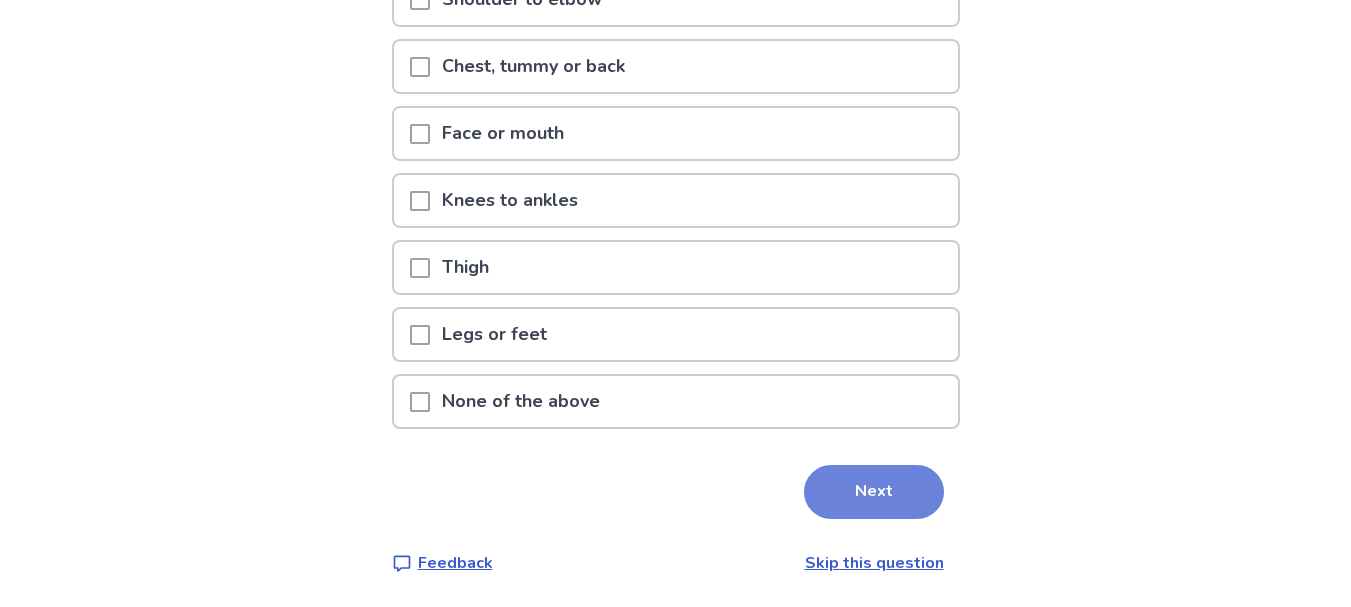 click on "Next" at bounding box center (874, 492) 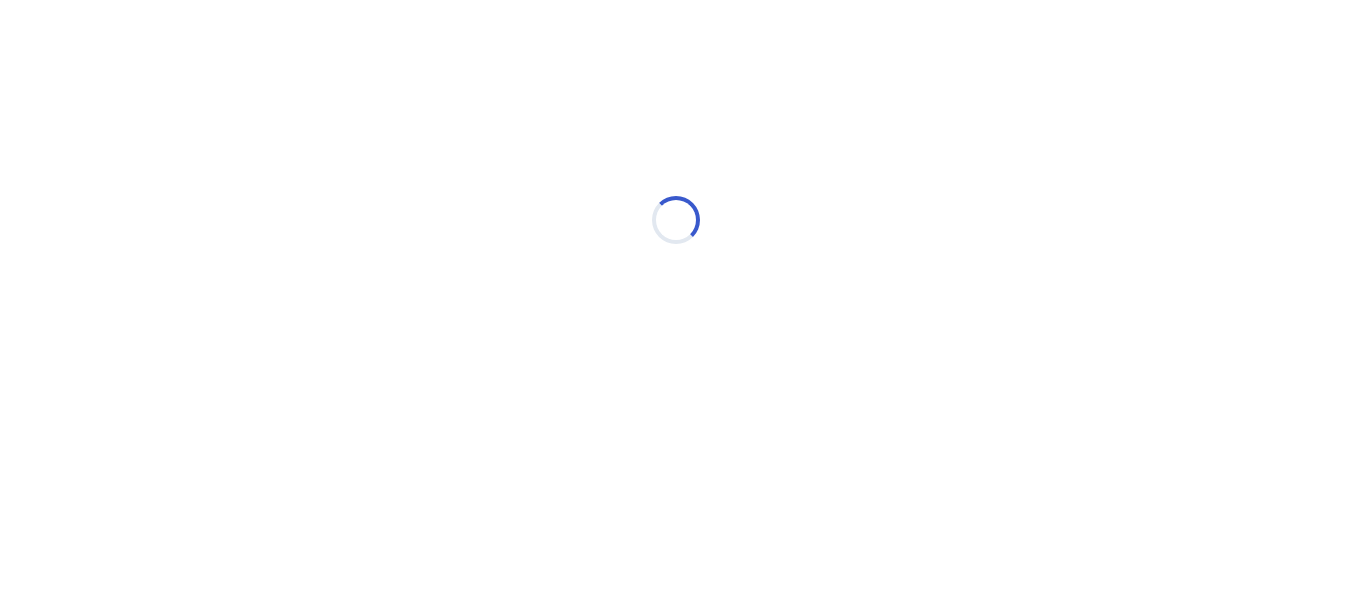 scroll, scrollTop: 0, scrollLeft: 0, axis: both 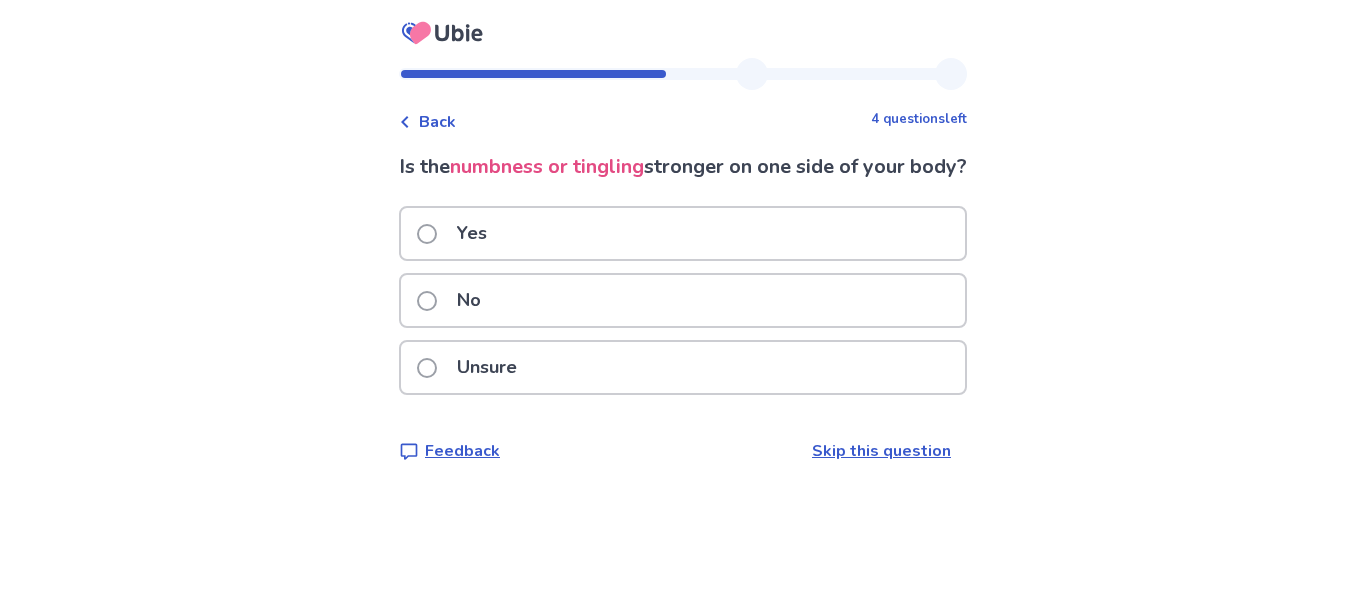 click at bounding box center [427, 234] 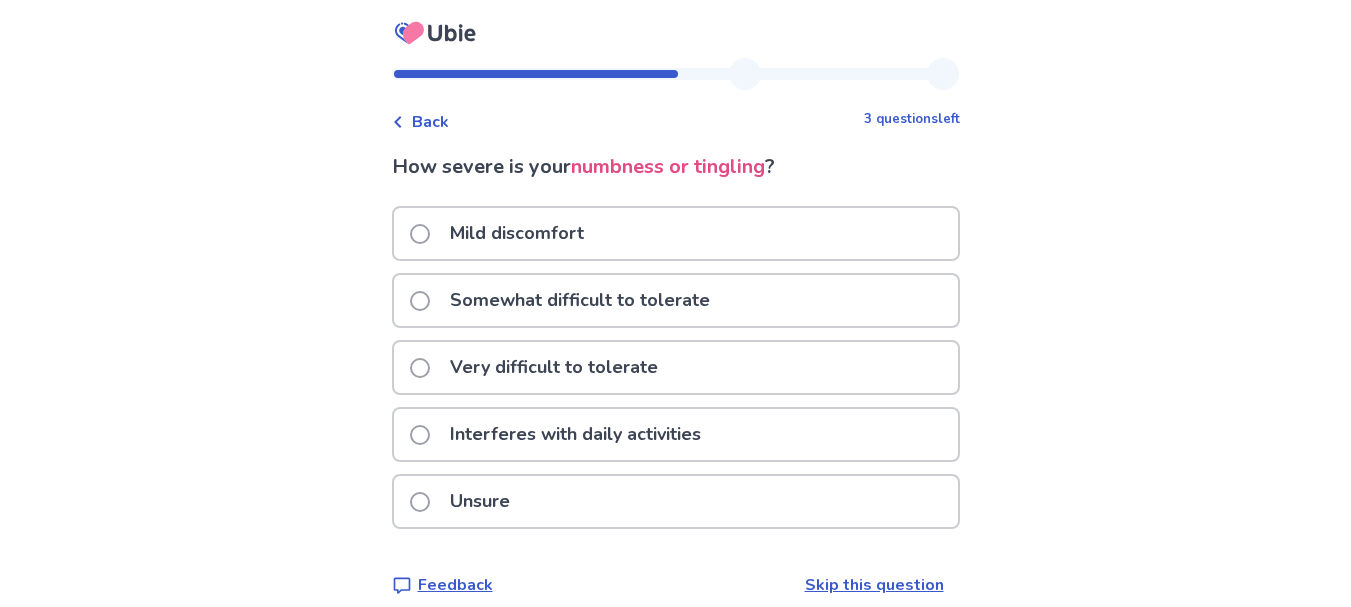 click at bounding box center [420, 234] 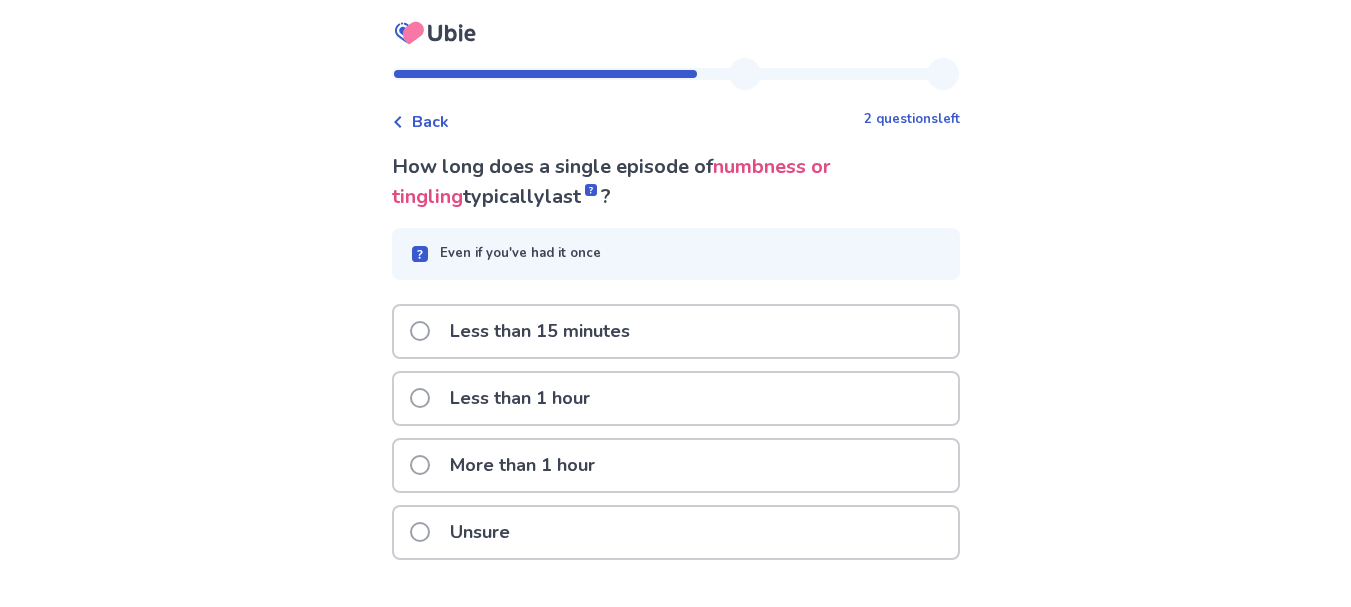 click at bounding box center (420, 465) 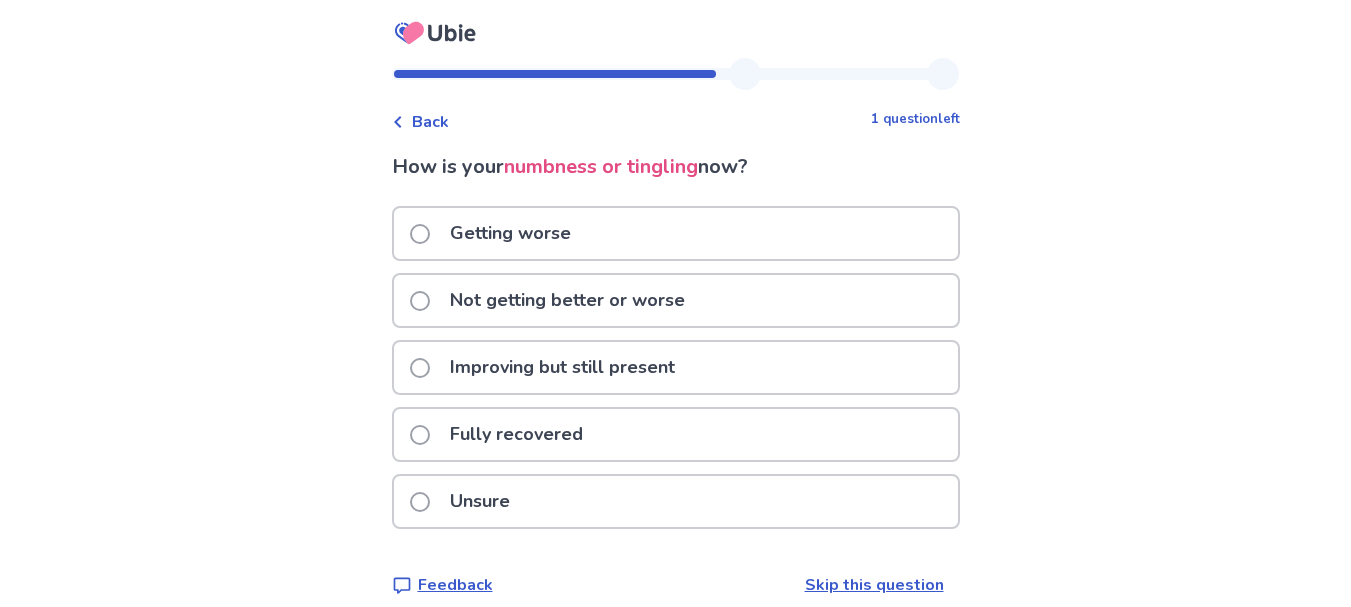 click at bounding box center [420, 435] 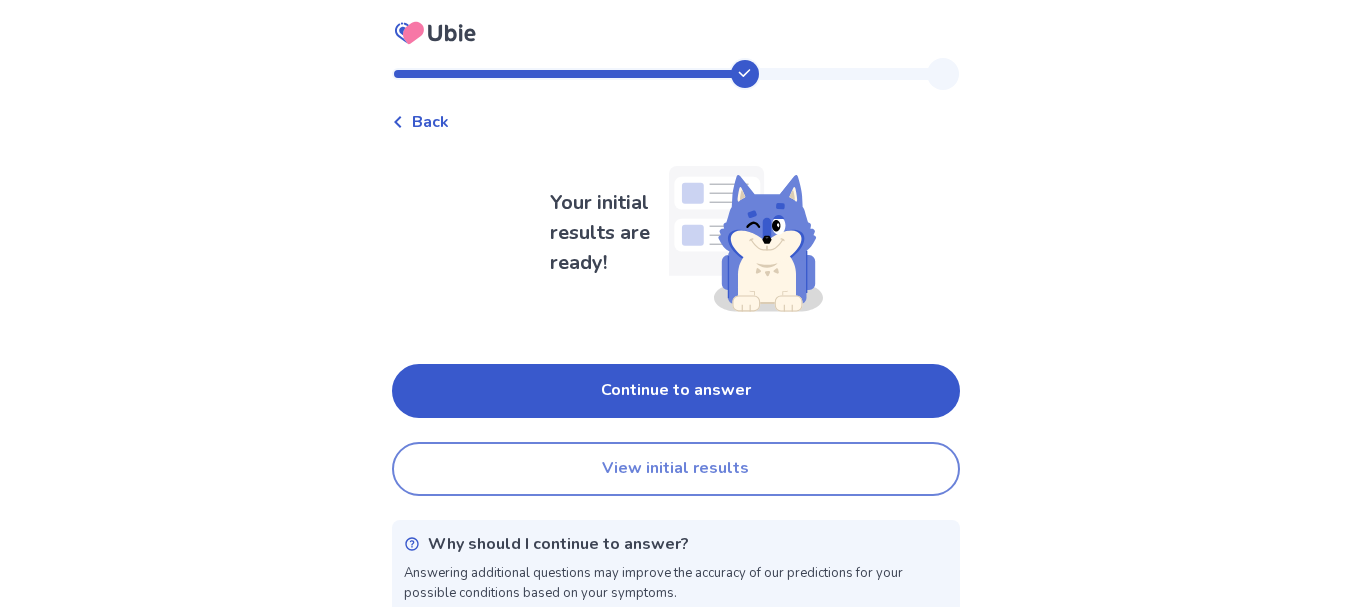 click on "View initial results" at bounding box center (676, 469) 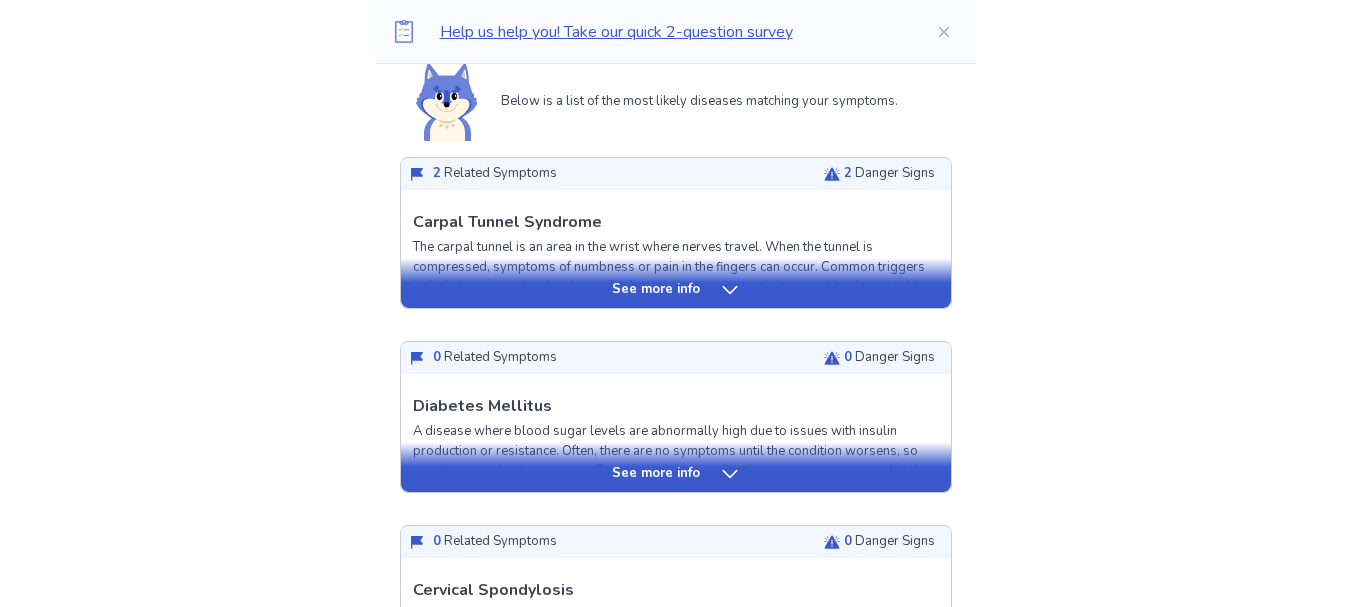 scroll, scrollTop: 480, scrollLeft: 0, axis: vertical 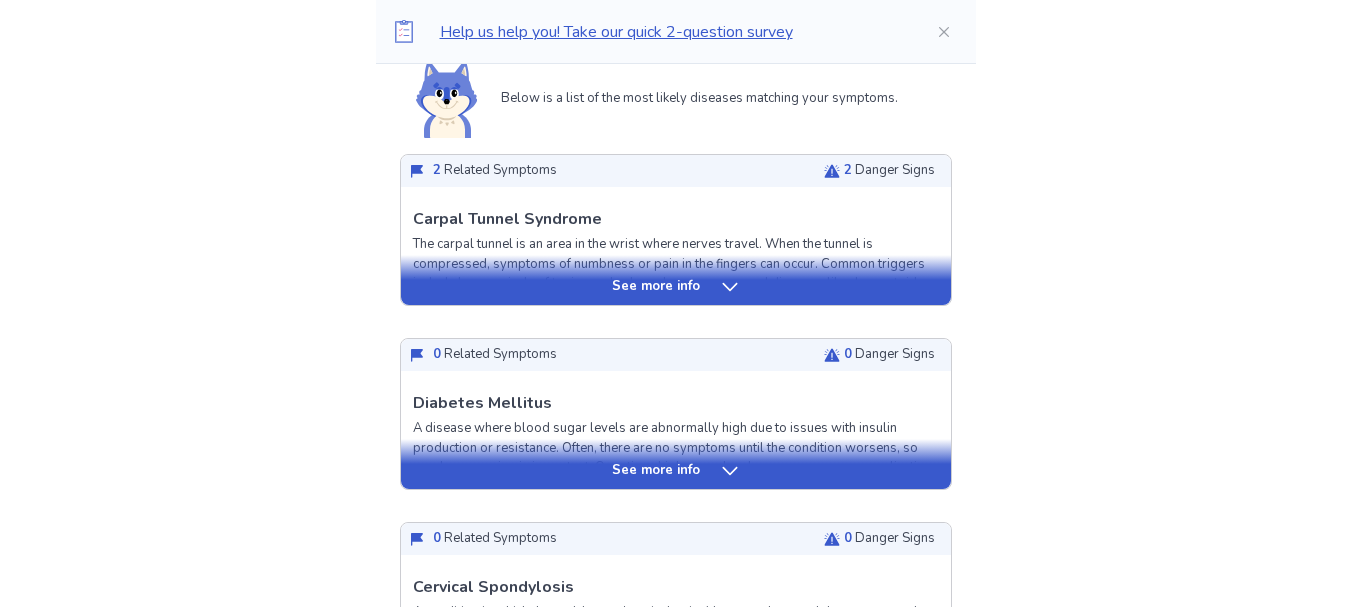 click on "See more info" at bounding box center (656, 287) 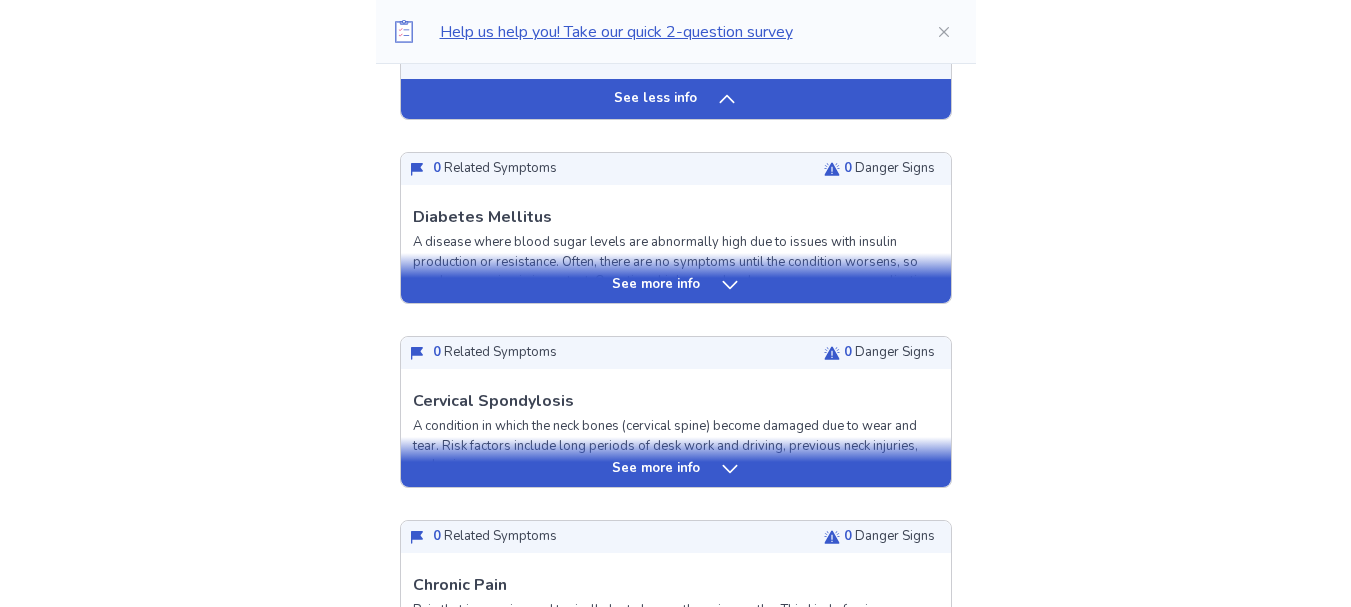 scroll, scrollTop: 2240, scrollLeft: 0, axis: vertical 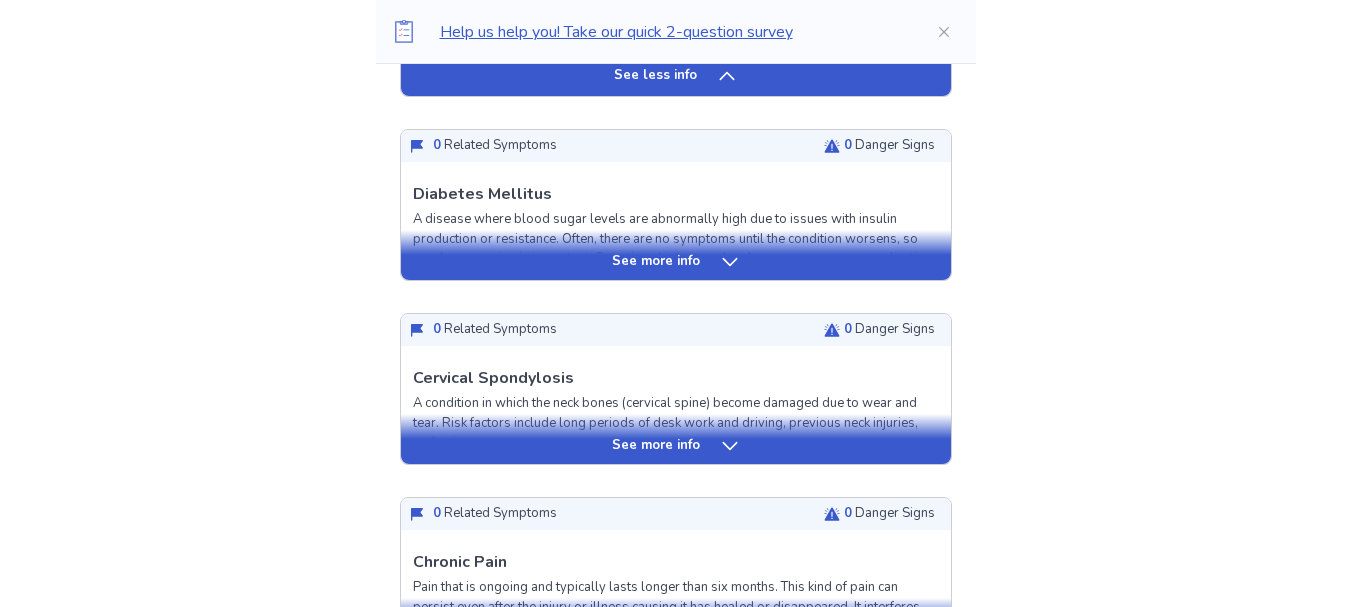 click on "See more info" at bounding box center [656, 262] 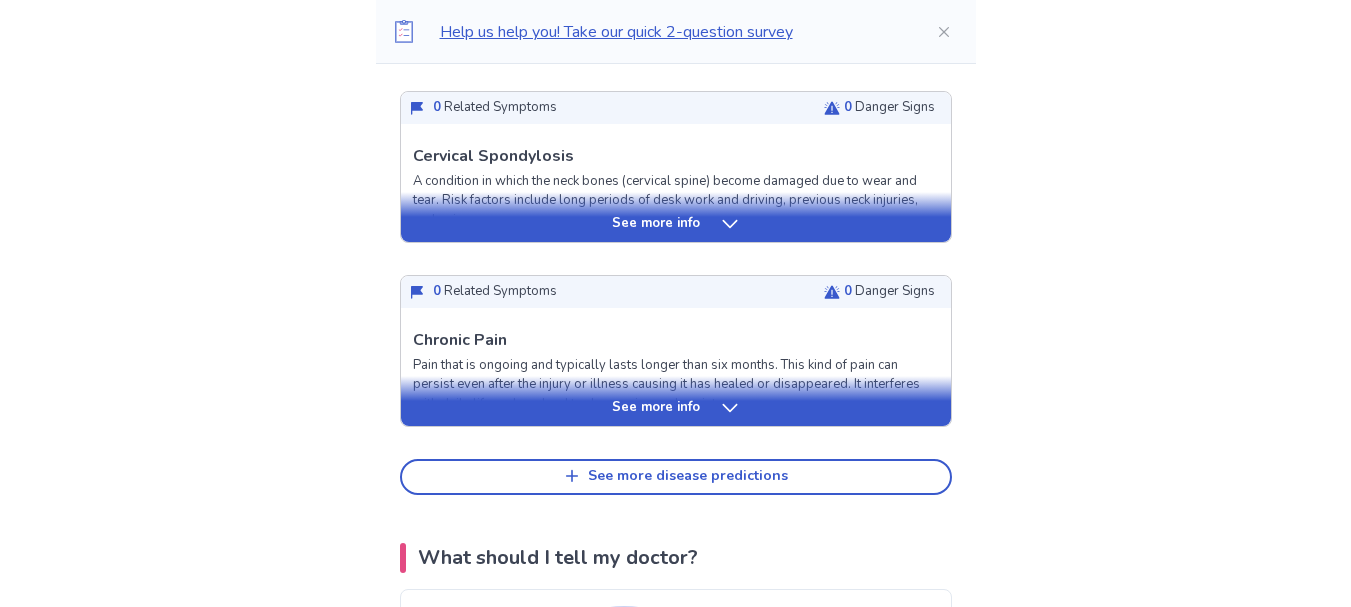 scroll, scrollTop: 3920, scrollLeft: 0, axis: vertical 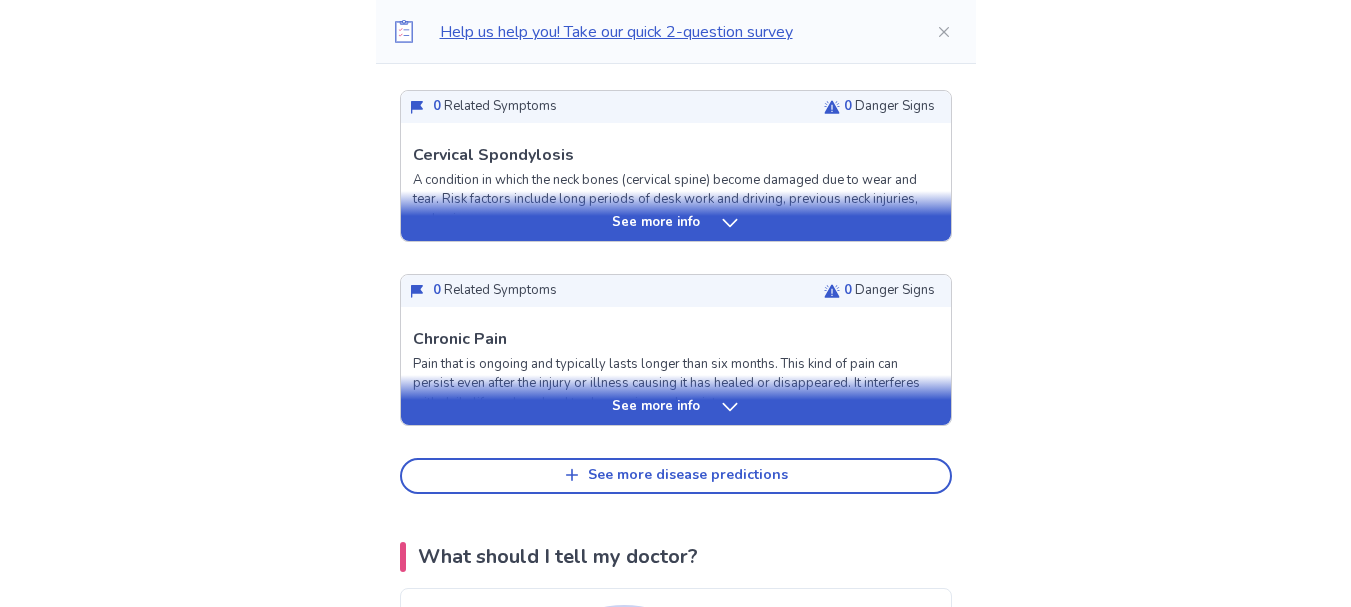 click on "See more info" at bounding box center [676, 223] 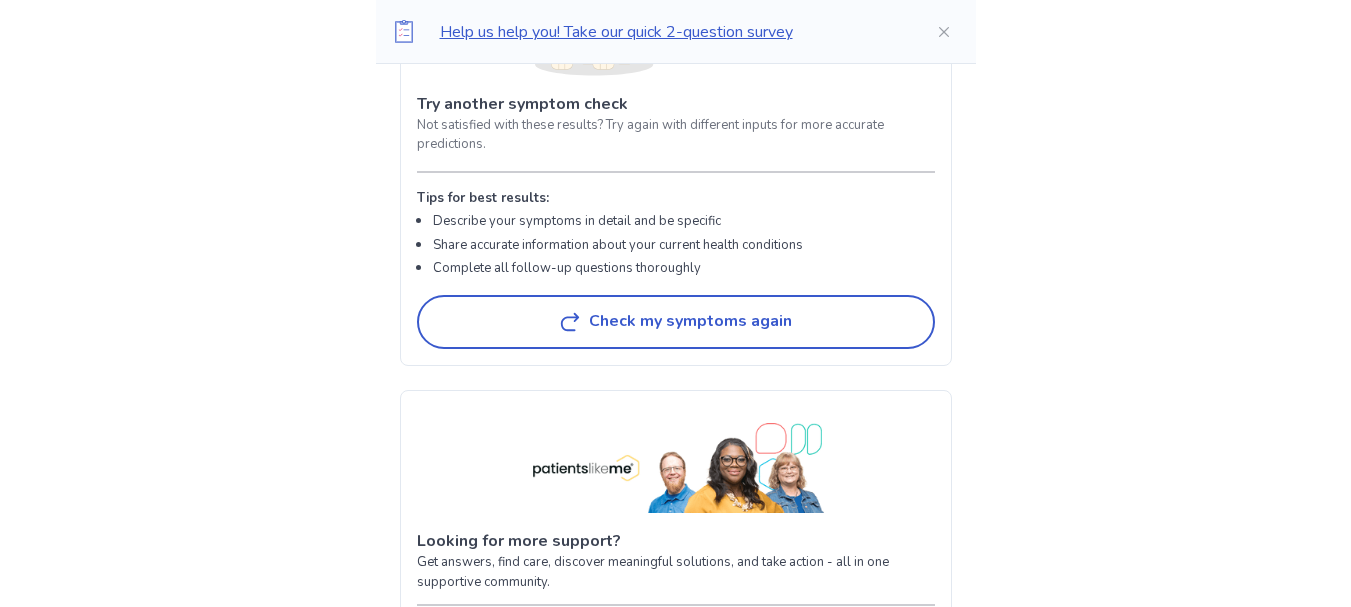 scroll, scrollTop: 7880, scrollLeft: 0, axis: vertical 